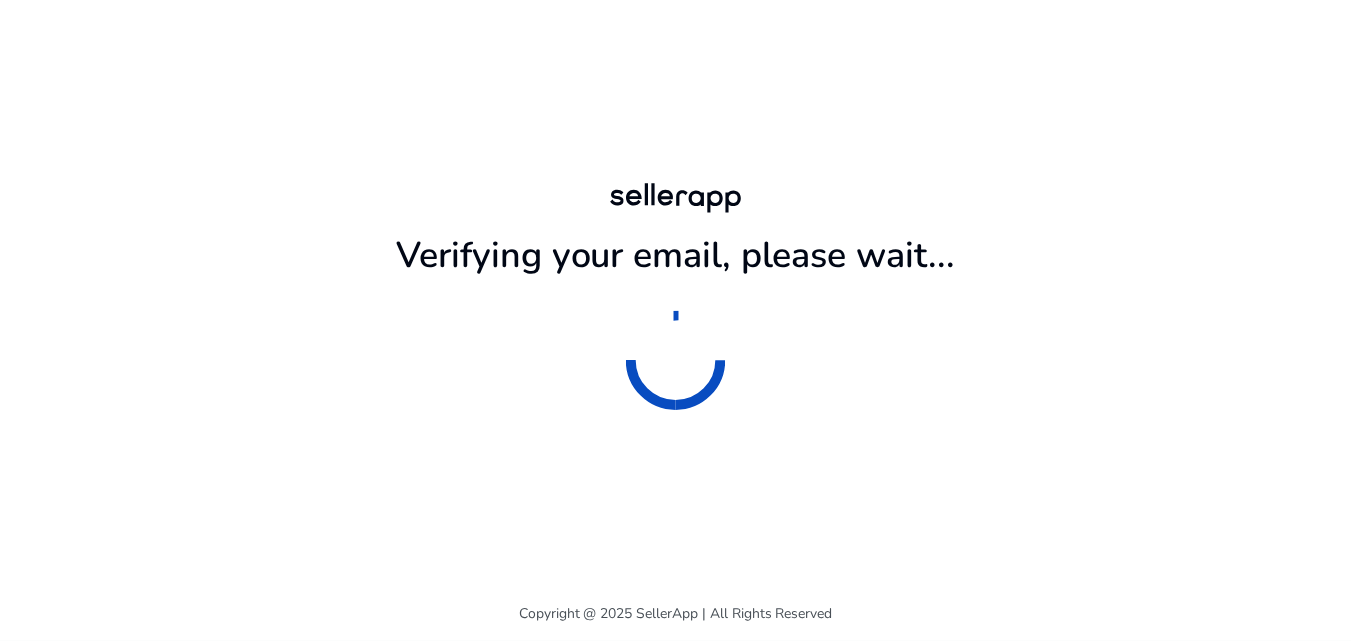 scroll, scrollTop: 0, scrollLeft: 0, axis: both 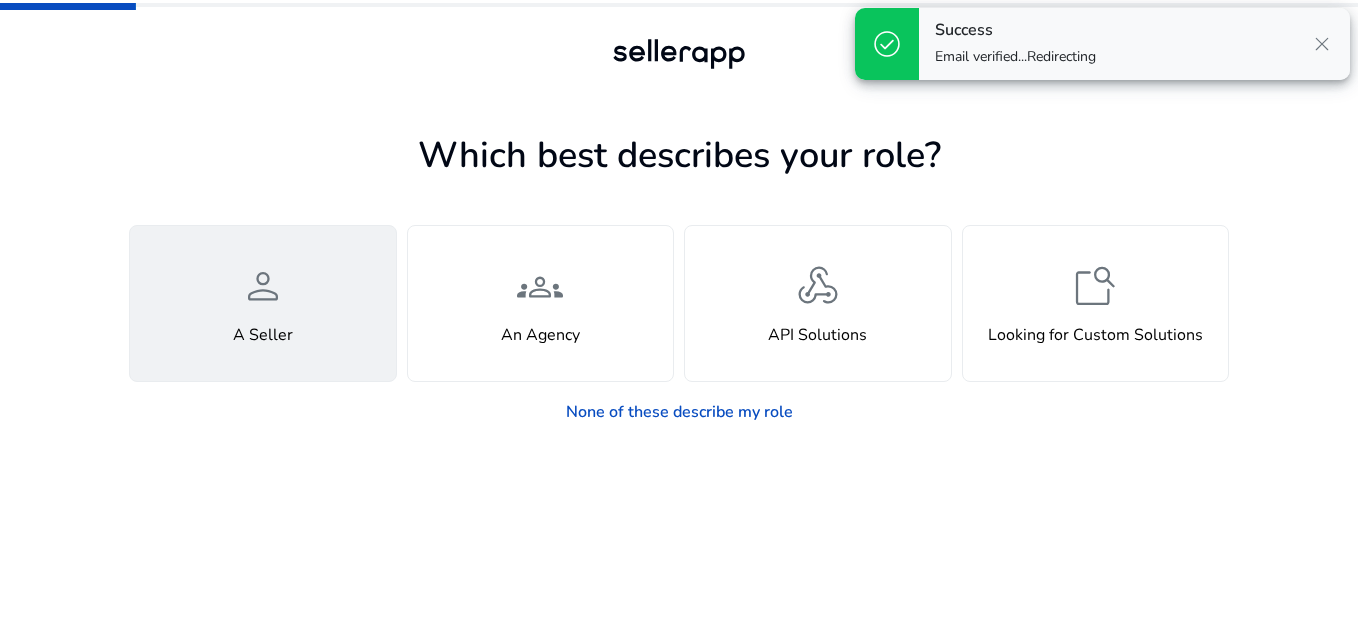 click on "person  A Seller" 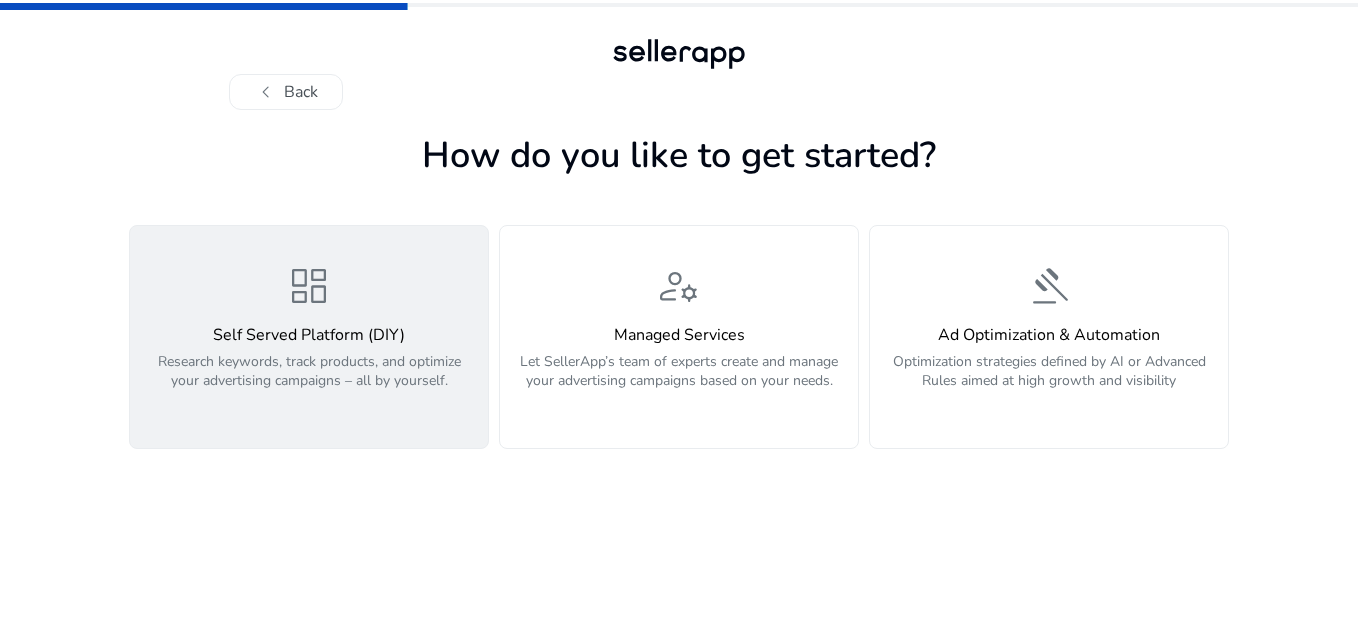 click on "Research keywords, track products, and optimize your advertising campaigns – all by yourself." 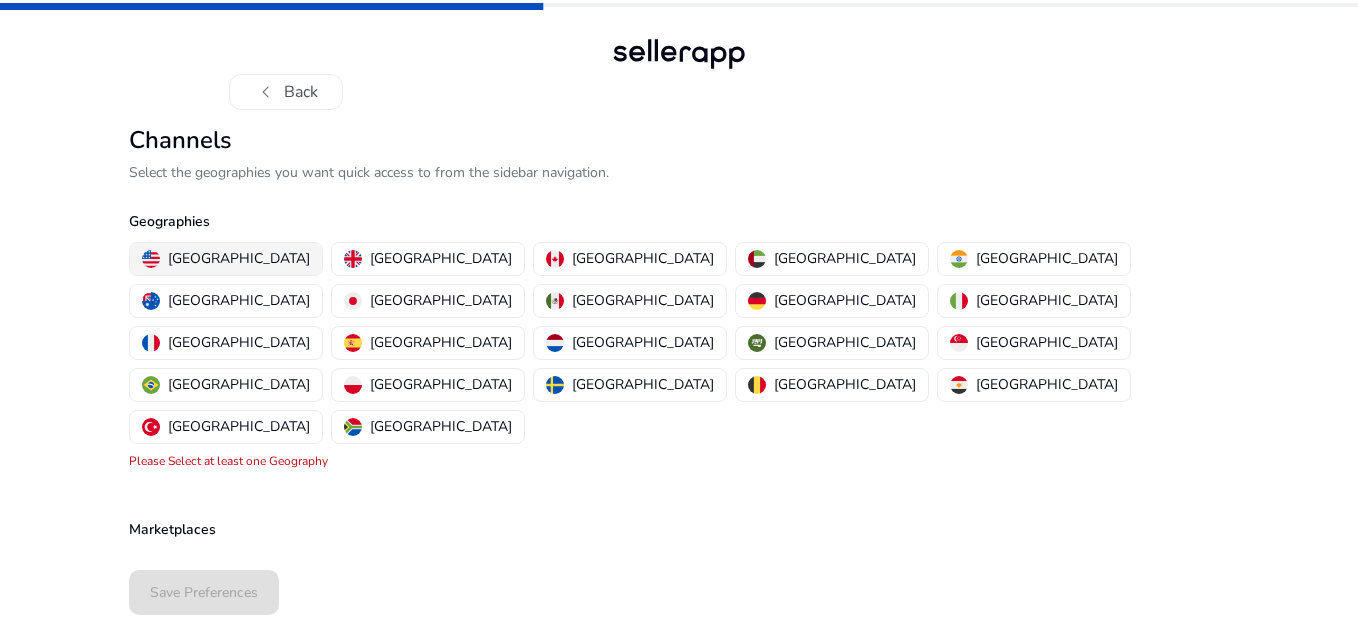click on "[GEOGRAPHIC_DATA]" at bounding box center [239, 258] 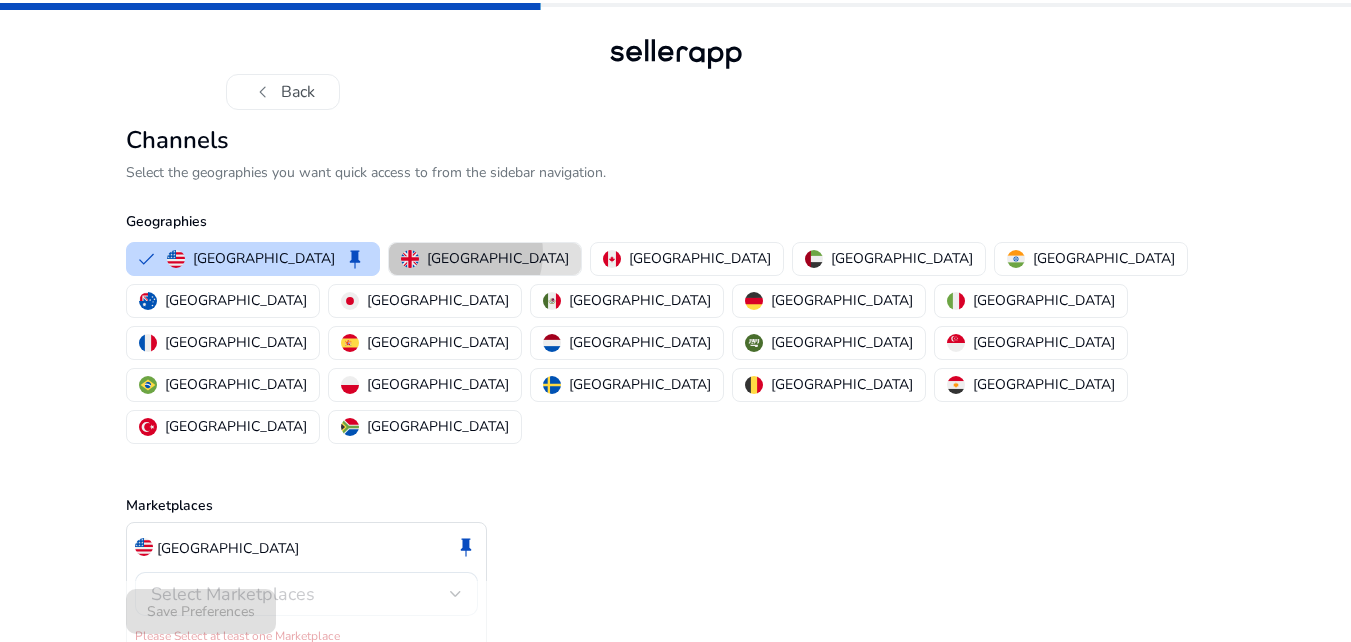 click on "[GEOGRAPHIC_DATA]" at bounding box center (498, 258) 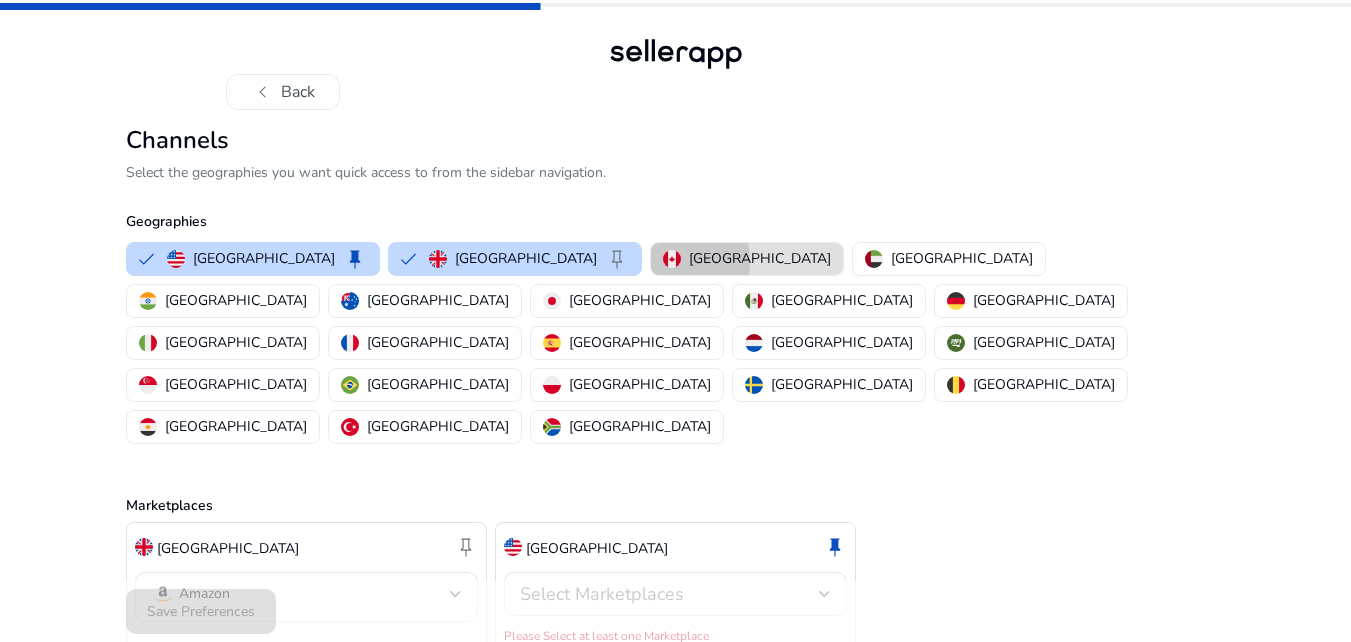 click on "[GEOGRAPHIC_DATA]" at bounding box center (747, 259) 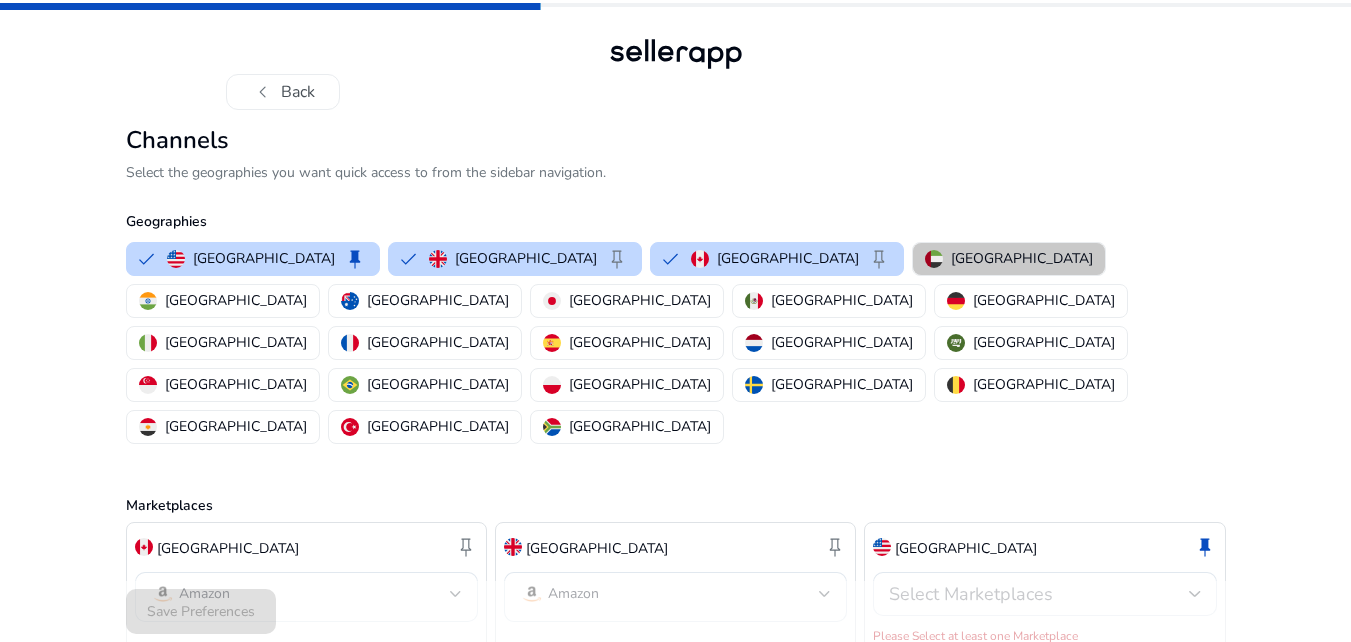click on "[GEOGRAPHIC_DATA]" at bounding box center (1022, 258) 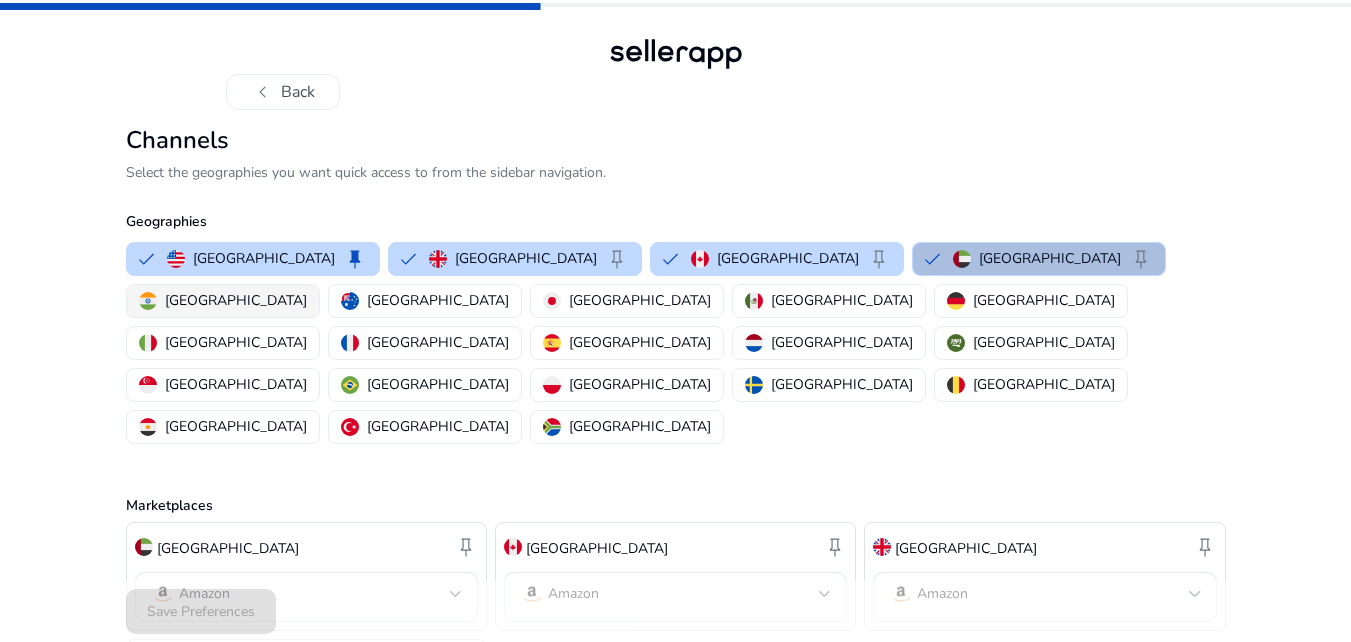 click on "[GEOGRAPHIC_DATA]" at bounding box center (236, 300) 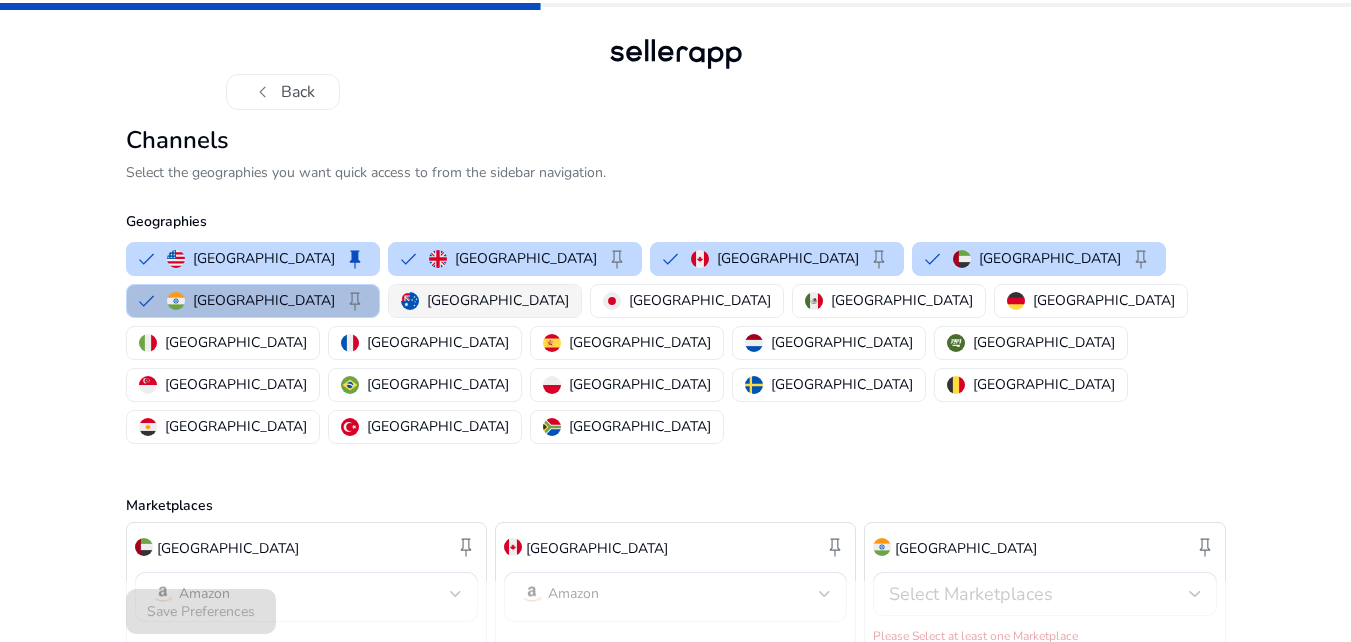 click on "[GEOGRAPHIC_DATA]" at bounding box center (498, 300) 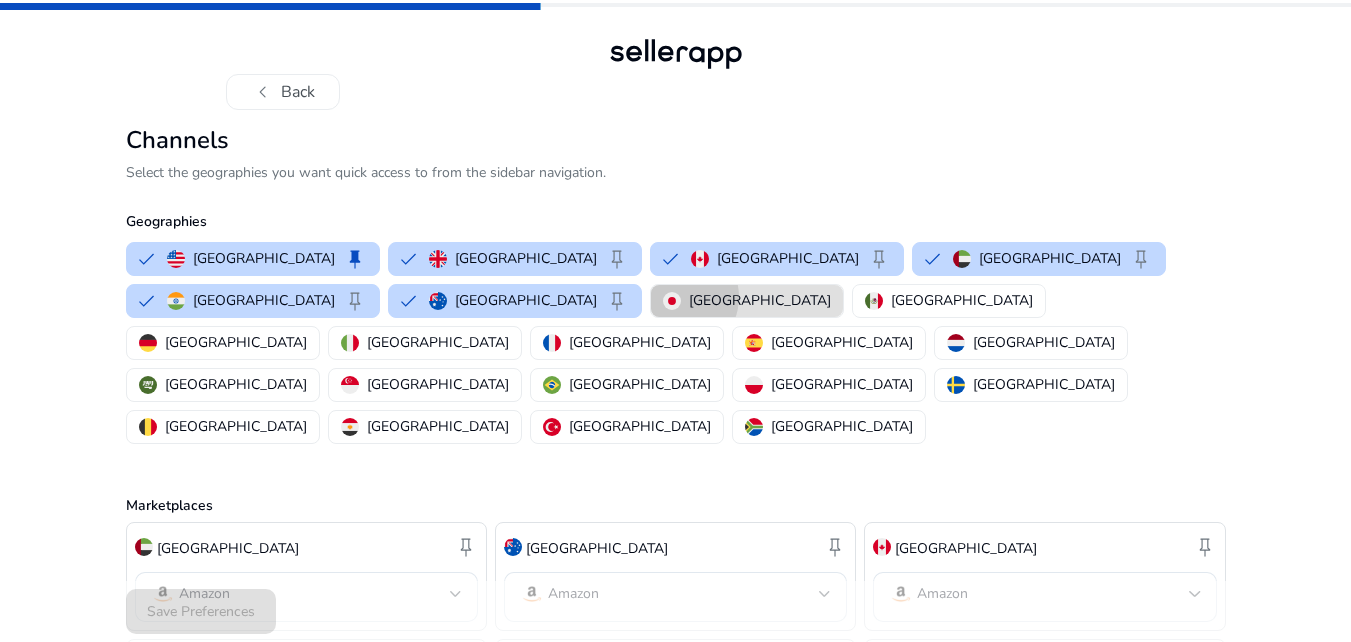 click at bounding box center (672, 301) 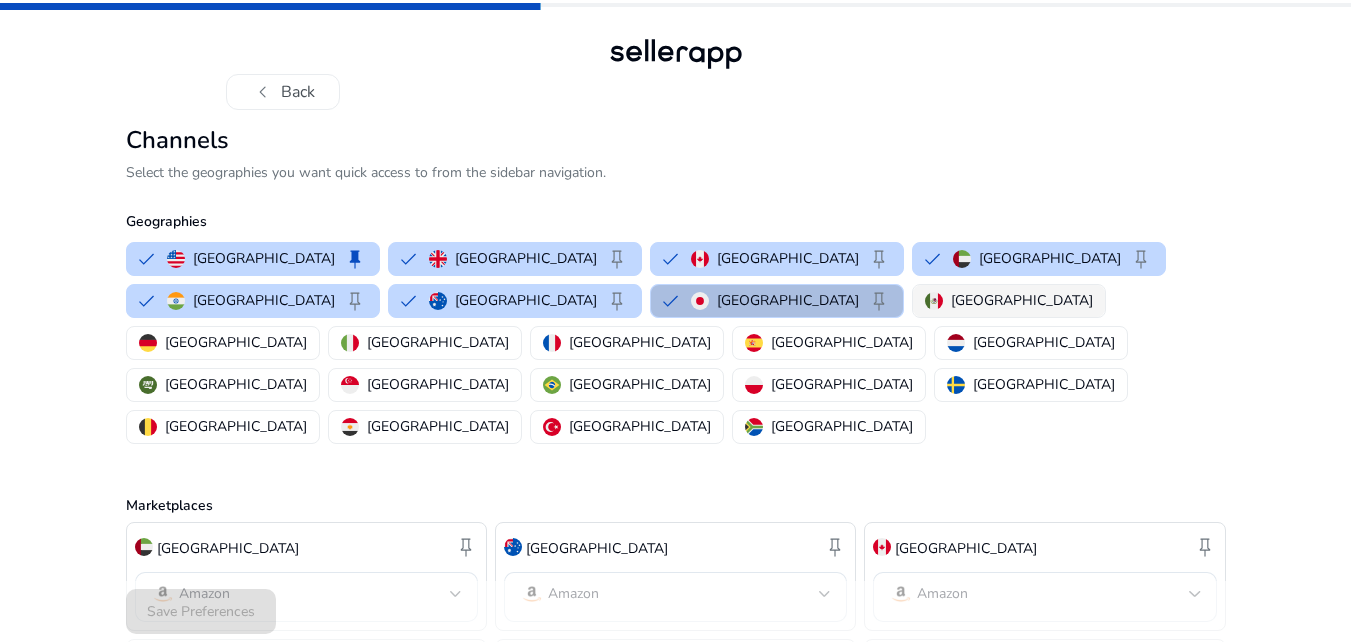 click on "[GEOGRAPHIC_DATA]" at bounding box center [1009, 301] 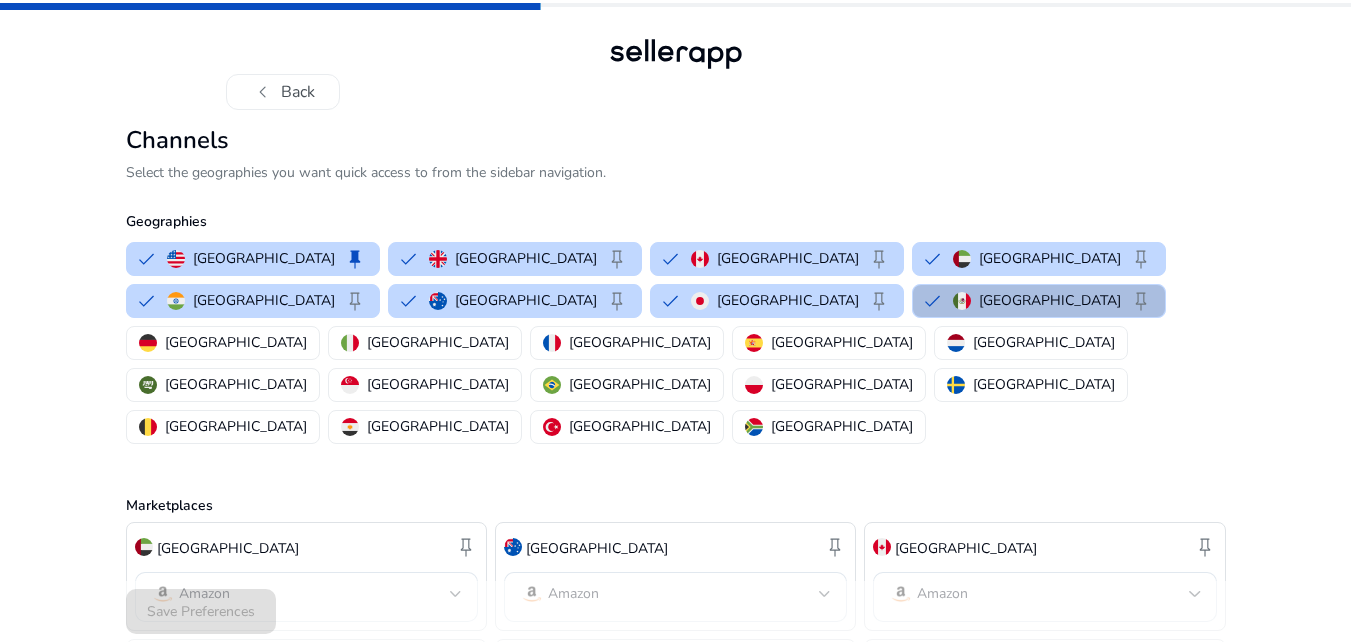 click on "Mexico   keep" at bounding box center (1039, 301) 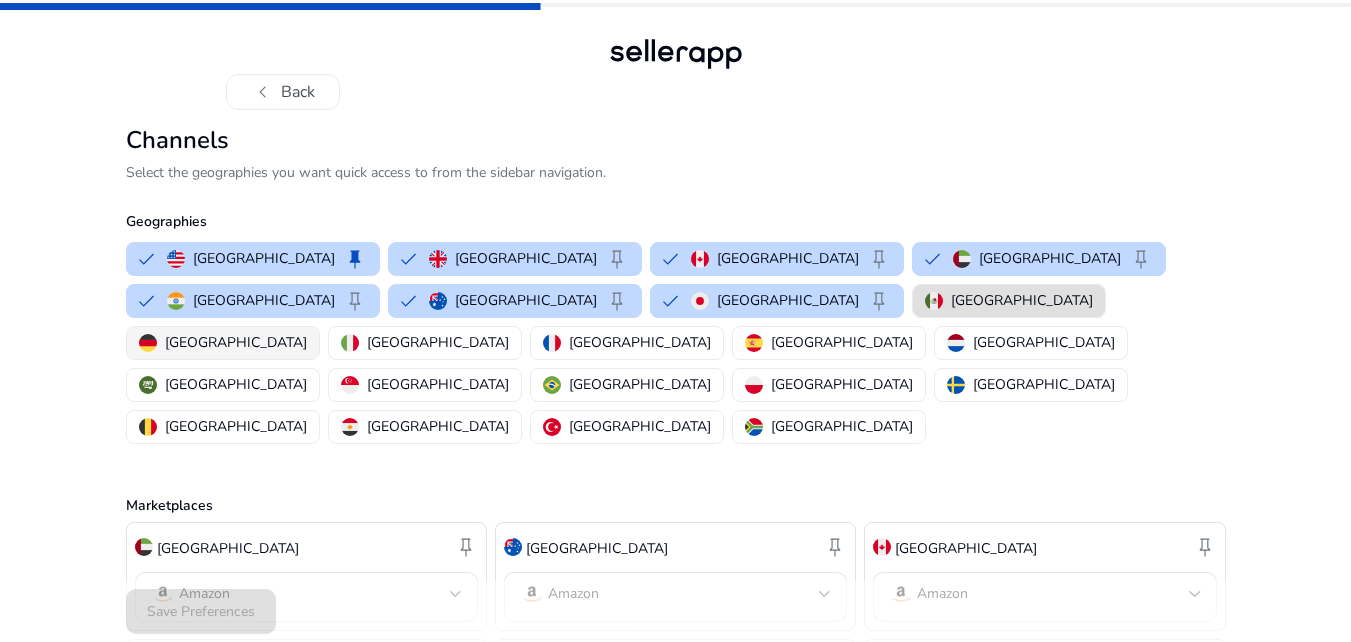 click on "[GEOGRAPHIC_DATA]" at bounding box center (223, 343) 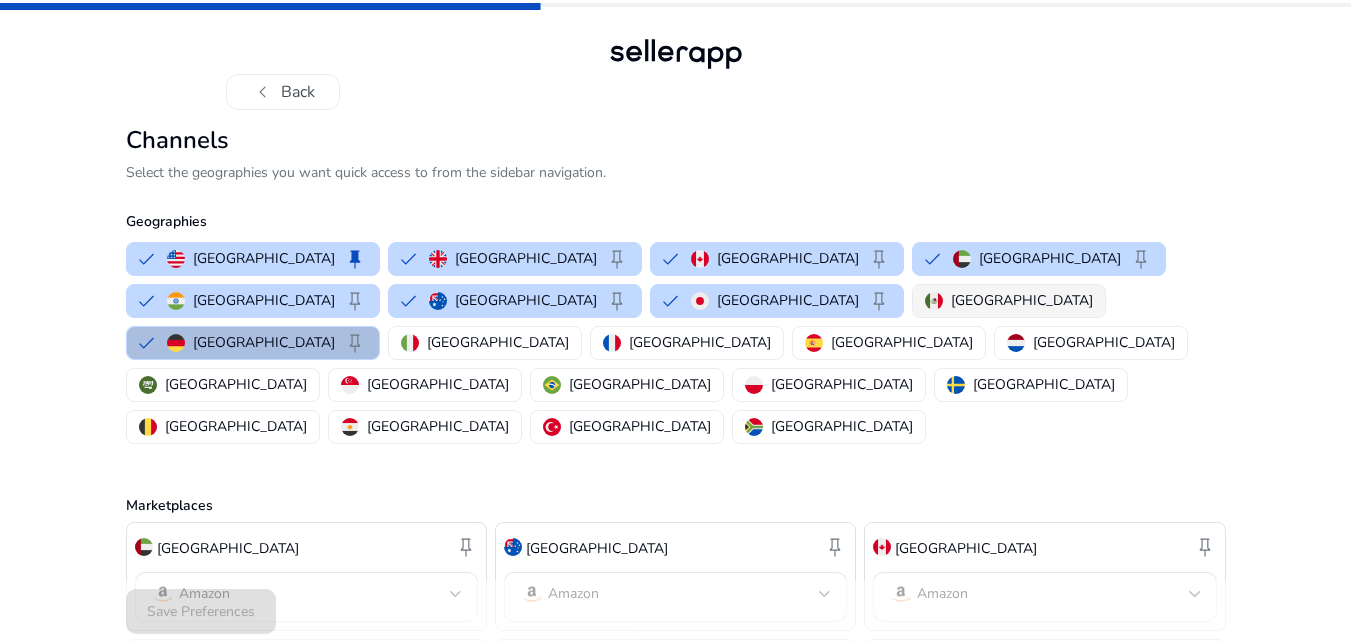 click on "[GEOGRAPHIC_DATA]" at bounding box center (1022, 300) 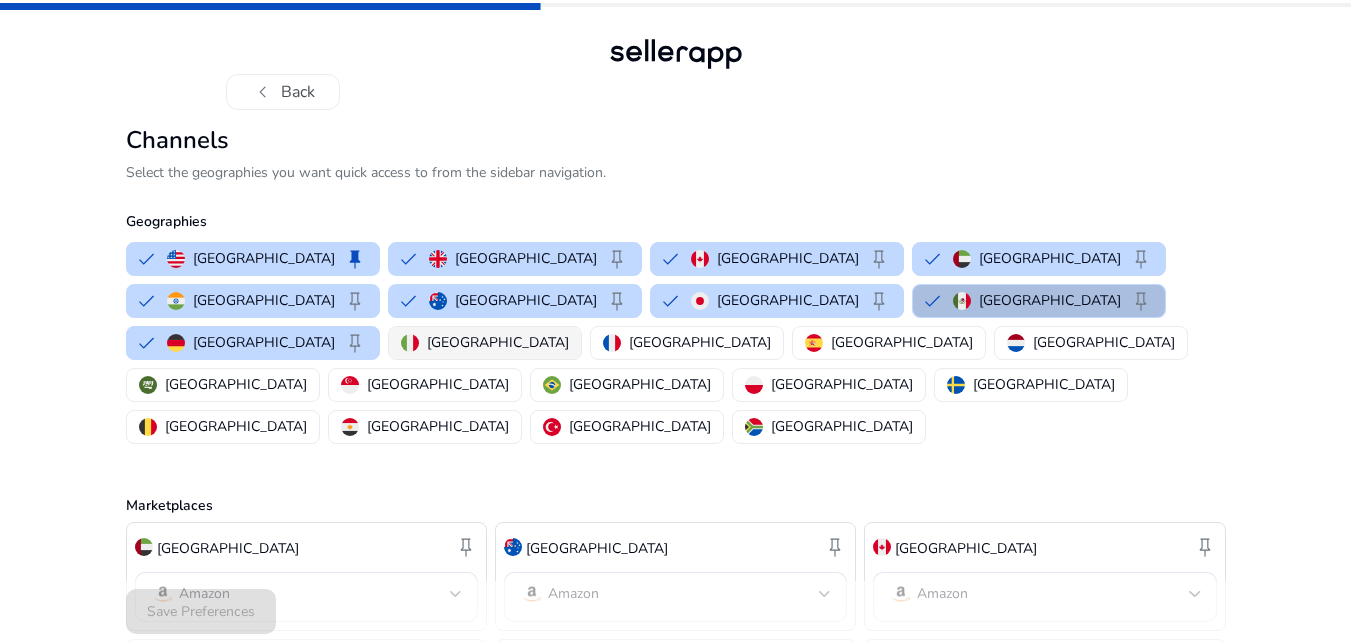 click on "[GEOGRAPHIC_DATA]" at bounding box center [485, 342] 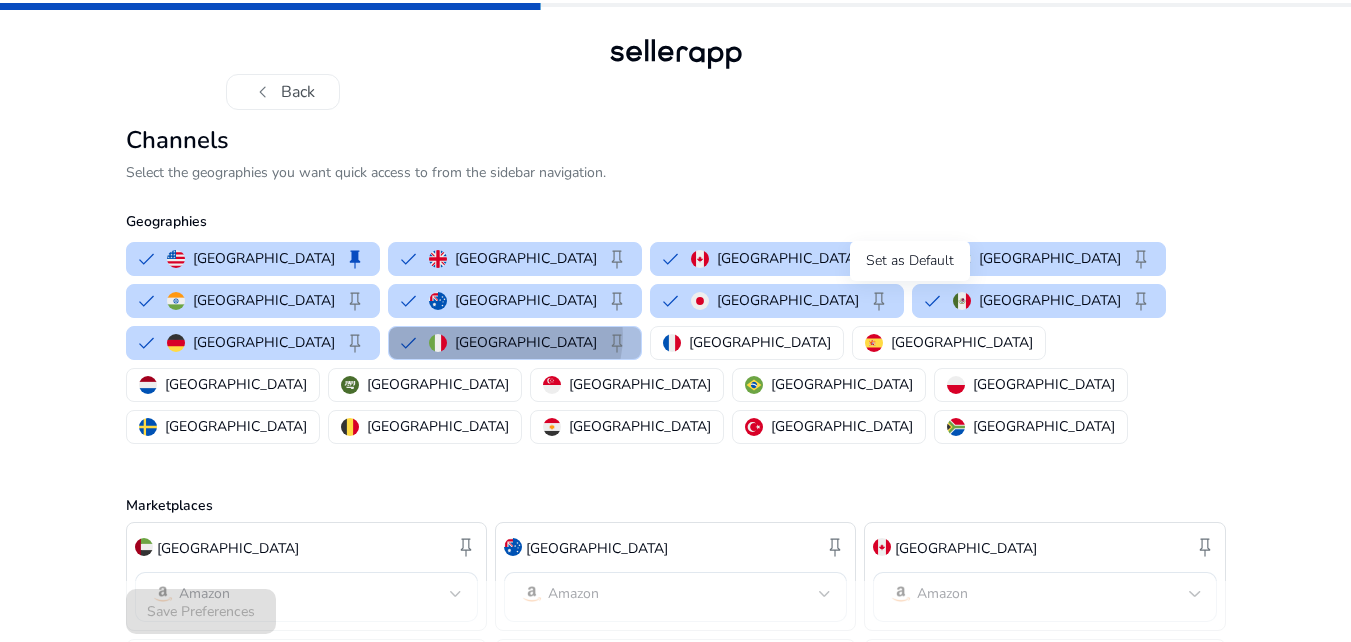 click on "keep" at bounding box center (617, 343) 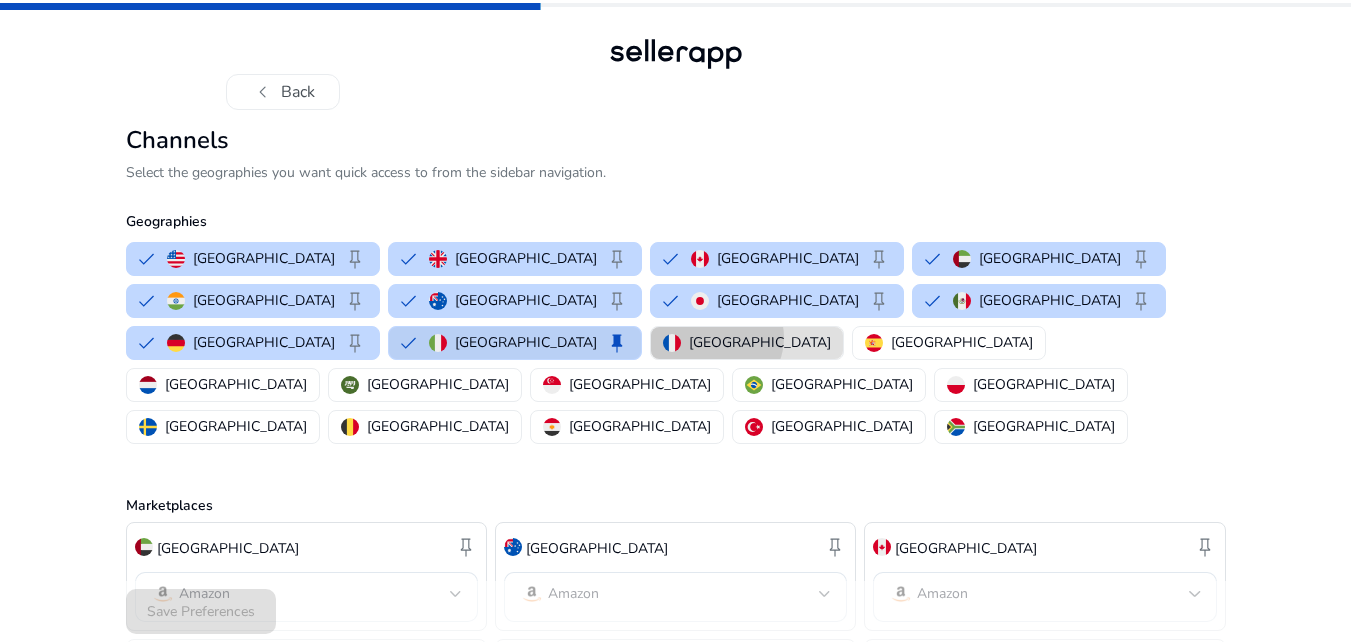 click on "[GEOGRAPHIC_DATA]" at bounding box center [760, 342] 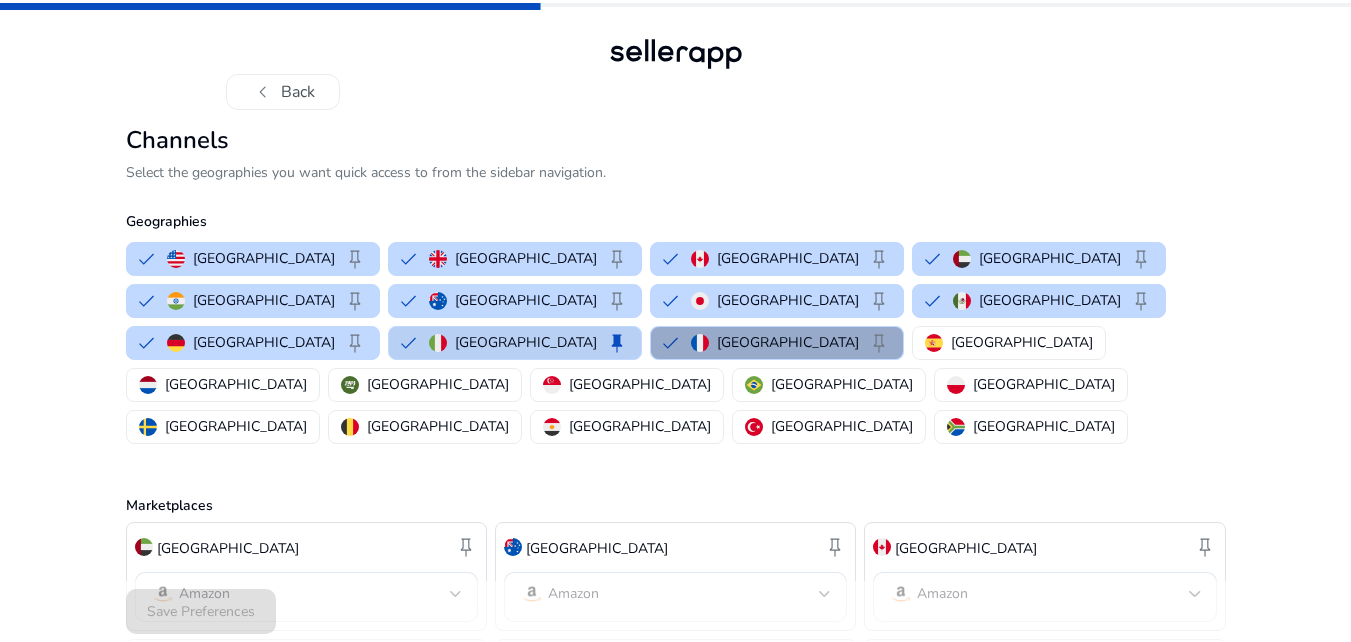 click on "France   keep" at bounding box center [777, 343] 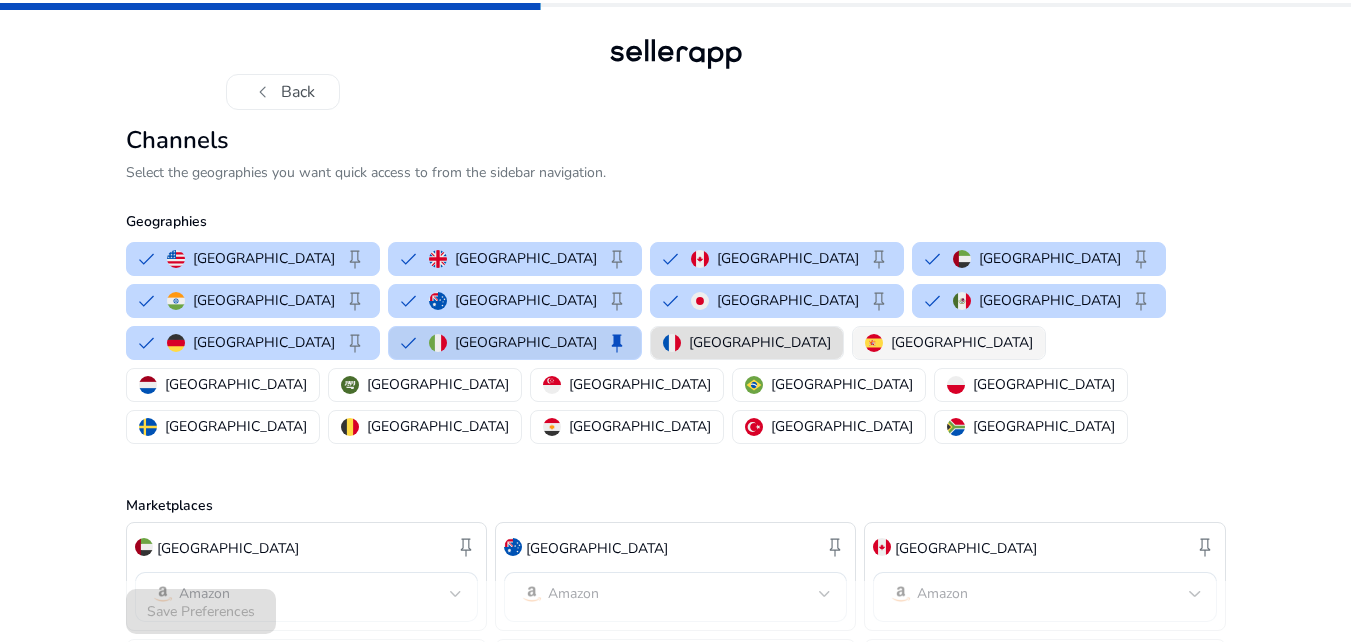click on "[GEOGRAPHIC_DATA]" at bounding box center (962, 342) 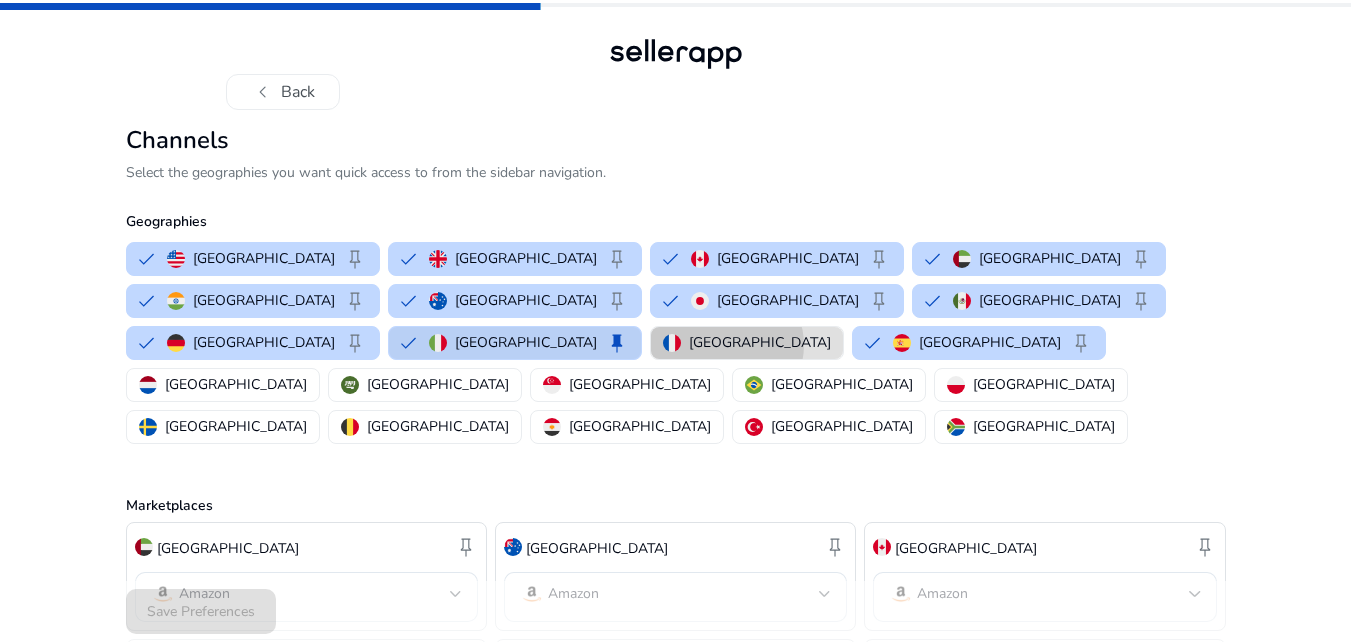 click on "[GEOGRAPHIC_DATA]" at bounding box center [760, 342] 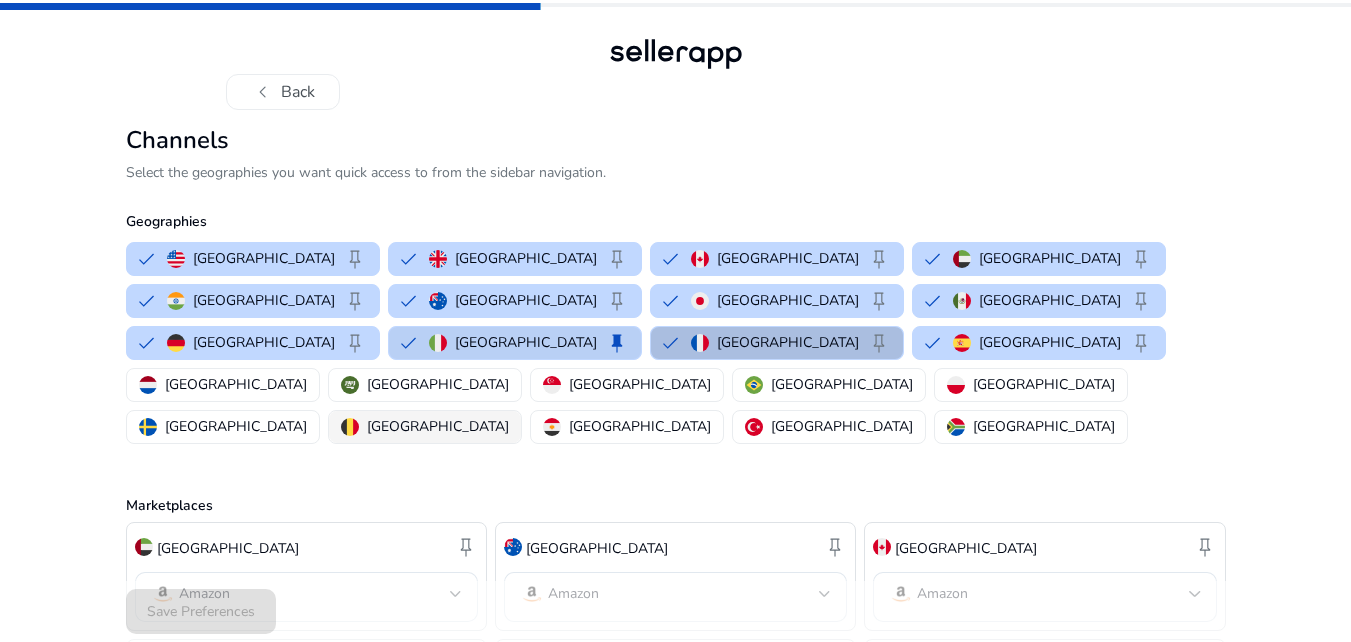 click at bounding box center (350, 427) 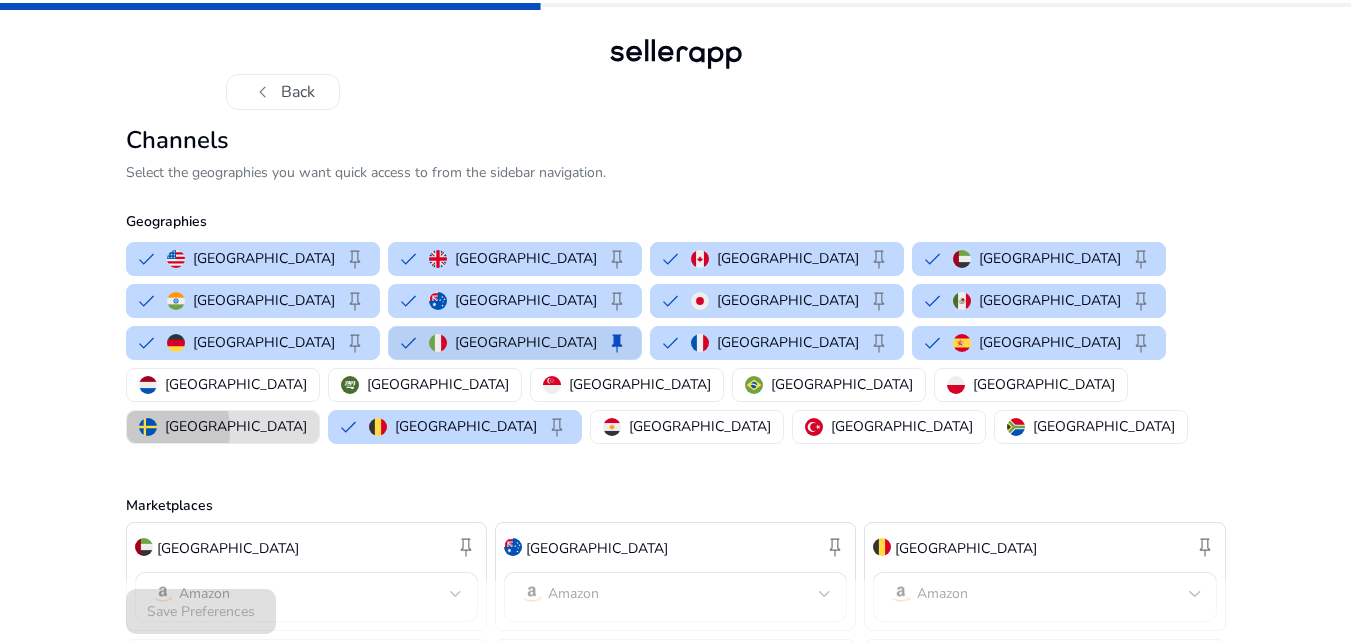 click at bounding box center [148, 427] 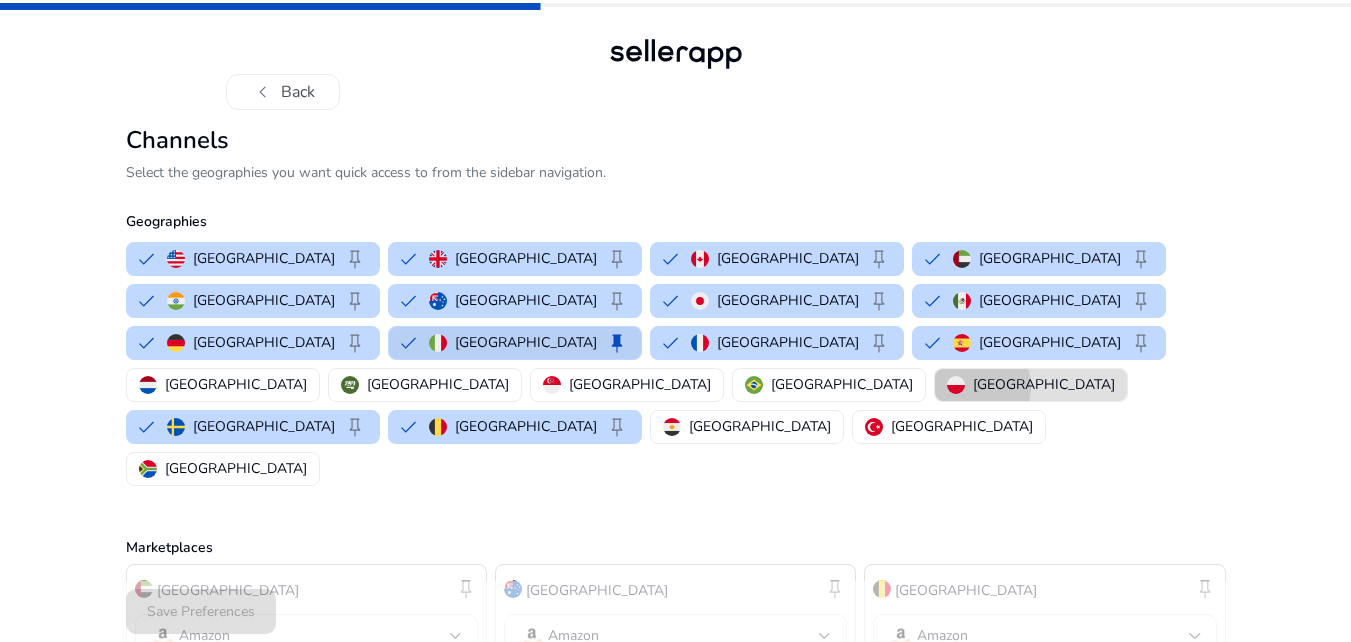click on "[GEOGRAPHIC_DATA]" at bounding box center (1031, 384) 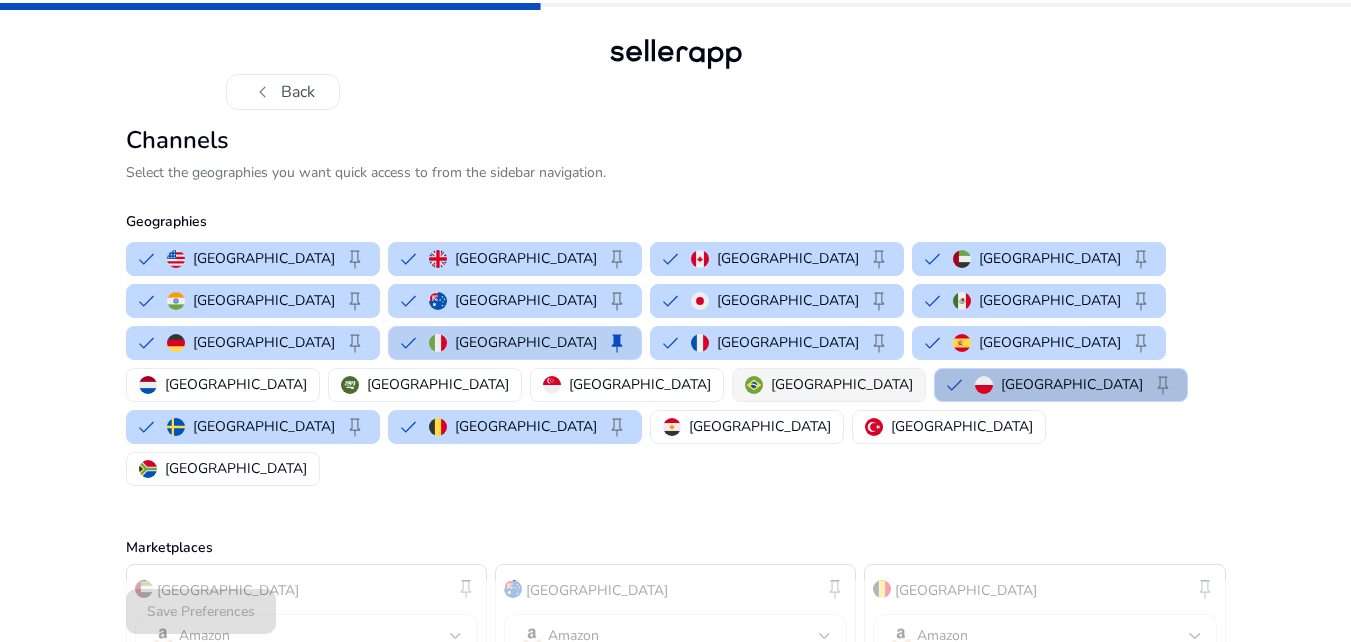 click on "[GEOGRAPHIC_DATA]" at bounding box center [842, 384] 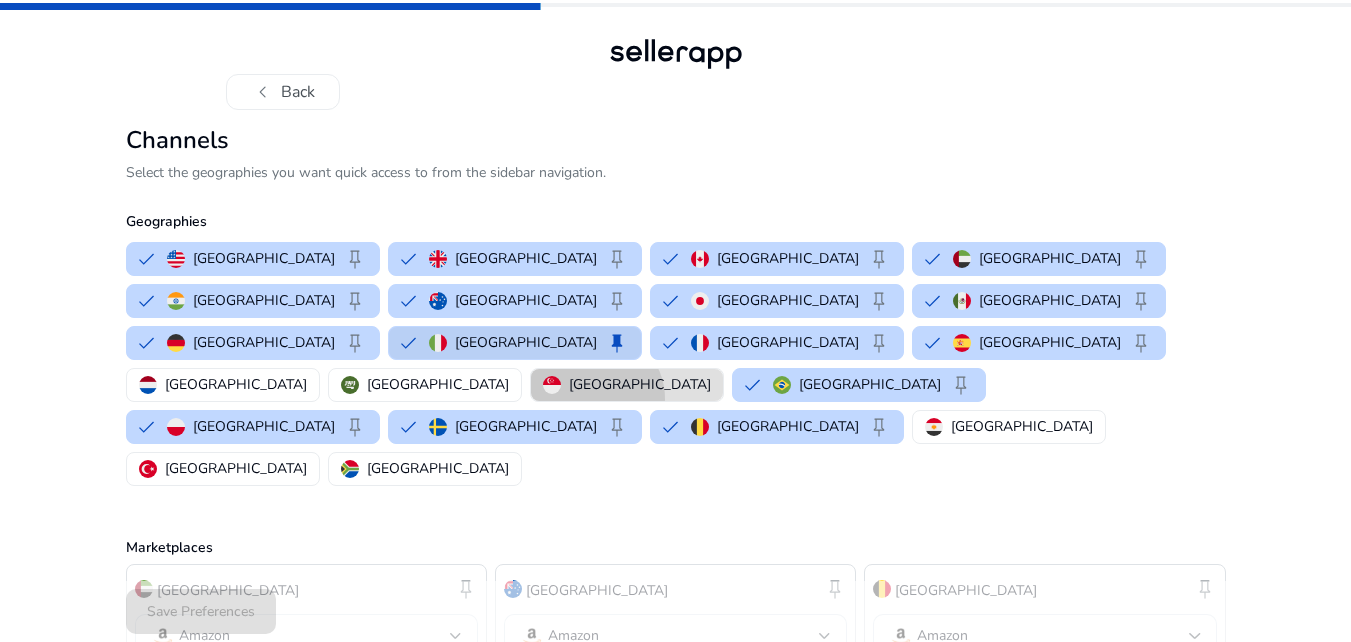 click on "[GEOGRAPHIC_DATA]" at bounding box center [627, 385] 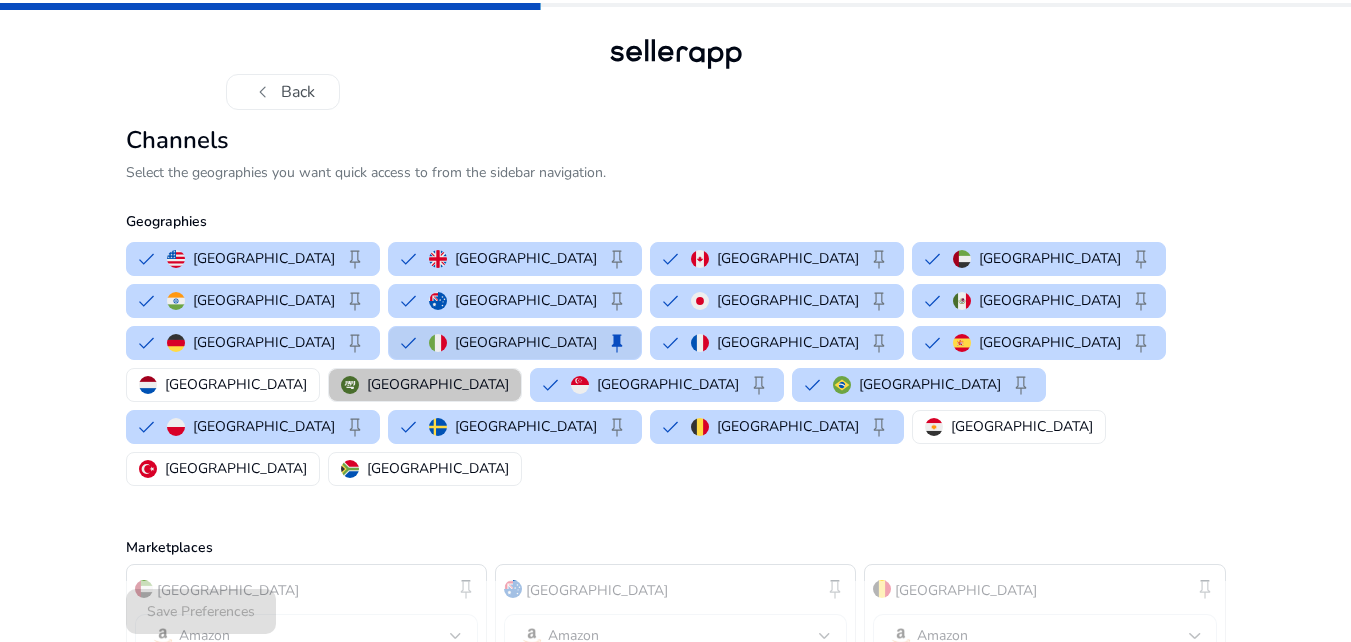 click on "[GEOGRAPHIC_DATA]" at bounding box center (438, 384) 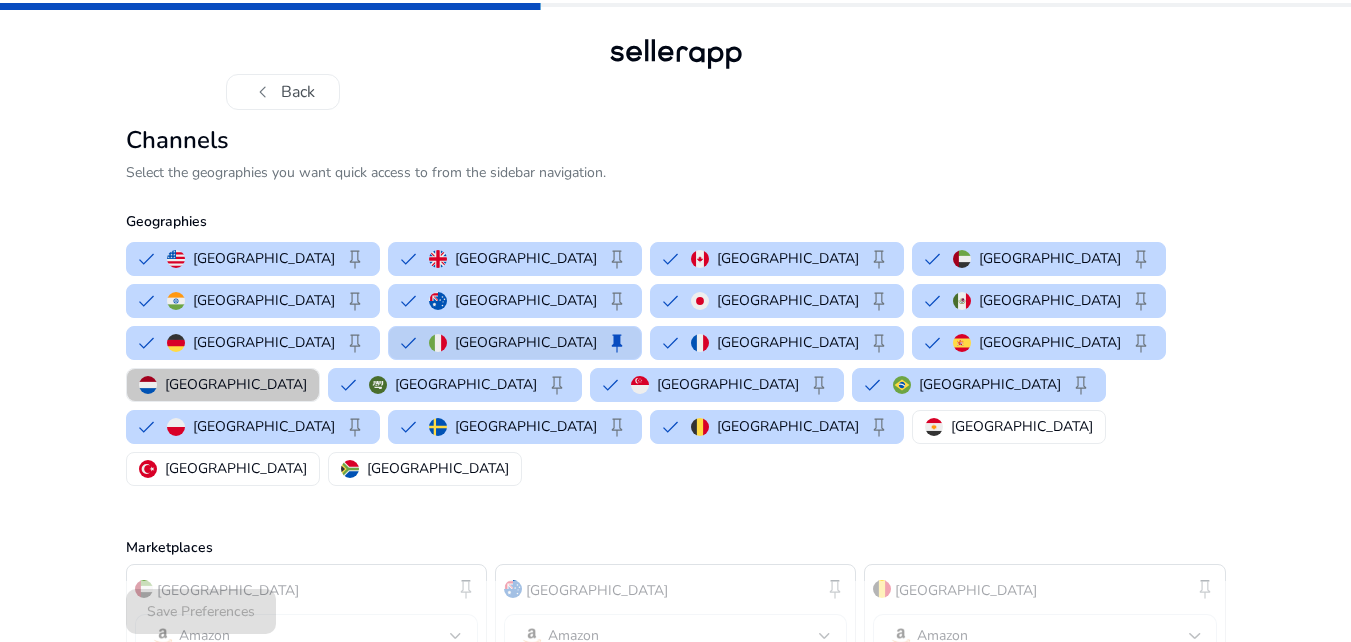 click on "[GEOGRAPHIC_DATA]" at bounding box center [236, 384] 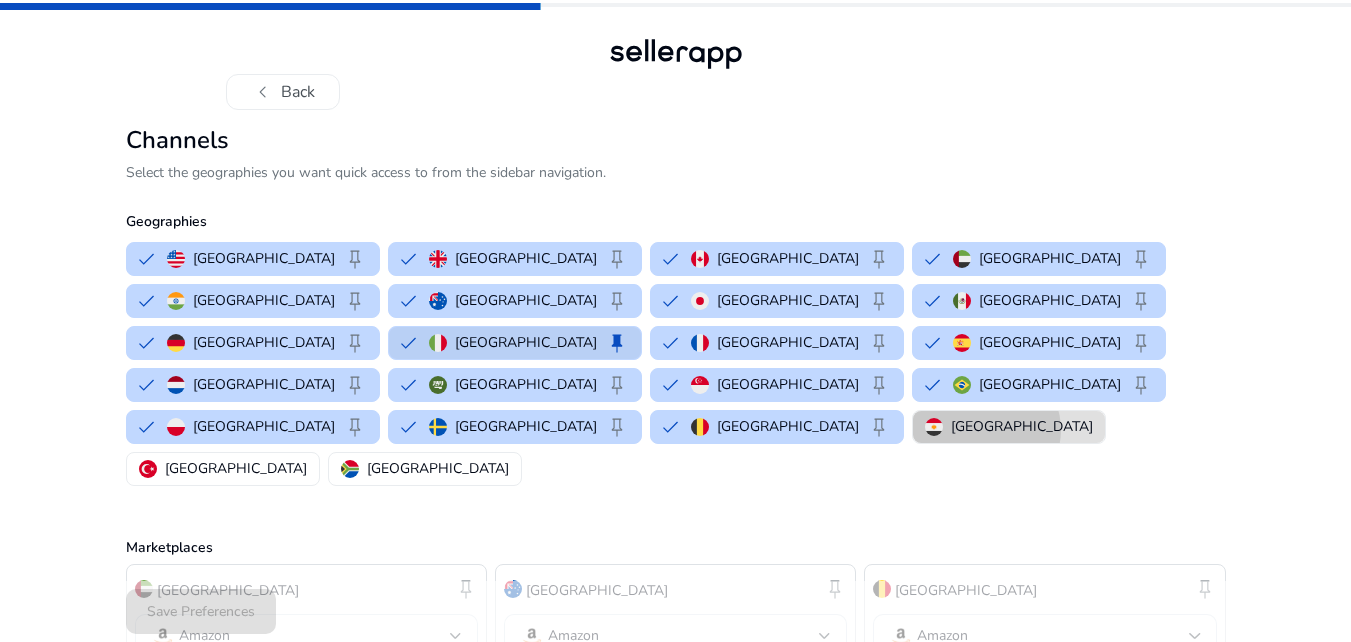 click on "[GEOGRAPHIC_DATA]" at bounding box center [1022, 426] 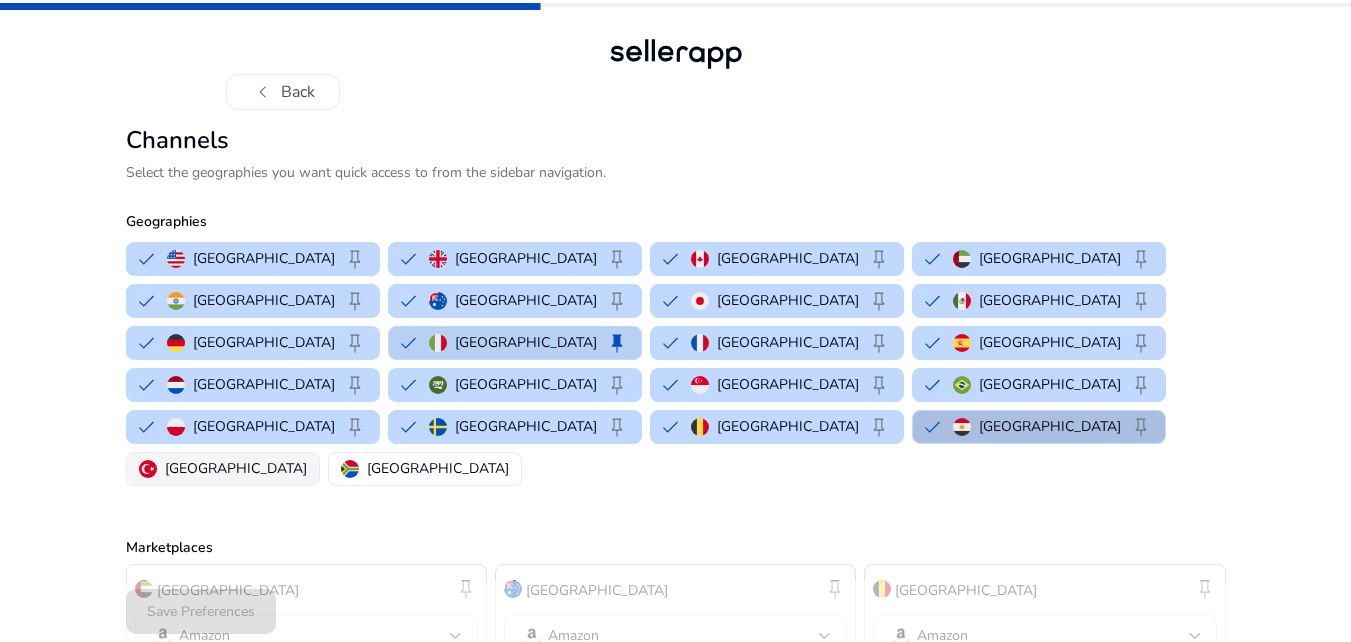 click on "[GEOGRAPHIC_DATA]" at bounding box center (223, 469) 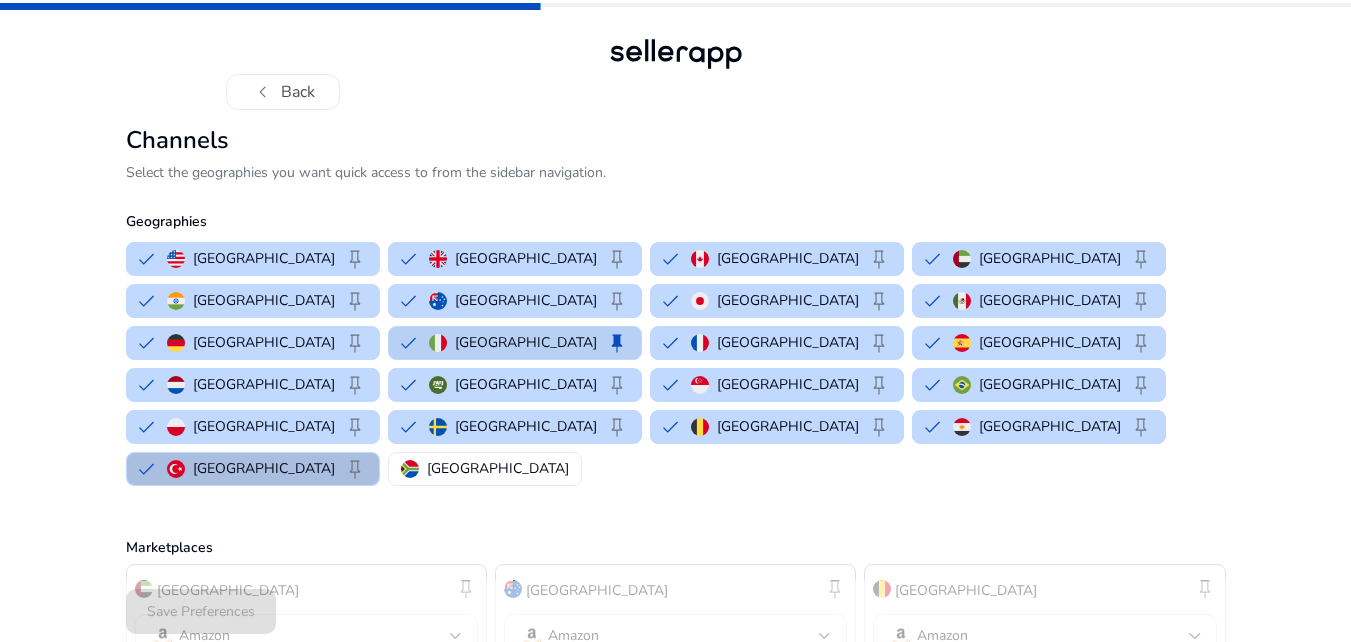 click on "United States   keep   [GEOGRAPHIC_DATA]   keep   [GEOGRAPHIC_DATA]   keep   [GEOGRAPHIC_DATA]   keep   [GEOGRAPHIC_DATA]   keep   [GEOGRAPHIC_DATA]   keep   [GEOGRAPHIC_DATA]   keep   [GEOGRAPHIC_DATA]   keep   [GEOGRAPHIC_DATA]   keep   [GEOGRAPHIC_DATA]   keep   [GEOGRAPHIC_DATA]   keep   [GEOGRAPHIC_DATA]   keep   [GEOGRAPHIC_DATA]   keep   [GEOGRAPHIC_DATA]   keep   [GEOGRAPHIC_DATA]   keep   [GEOGRAPHIC_DATA]   keep   [GEOGRAPHIC_DATA]   keep   [GEOGRAPHIC_DATA]   keep   [GEOGRAPHIC_DATA]   keep   [GEOGRAPHIC_DATA]   keep   [GEOGRAPHIC_DATA]   keep   [GEOGRAPHIC_DATA]" 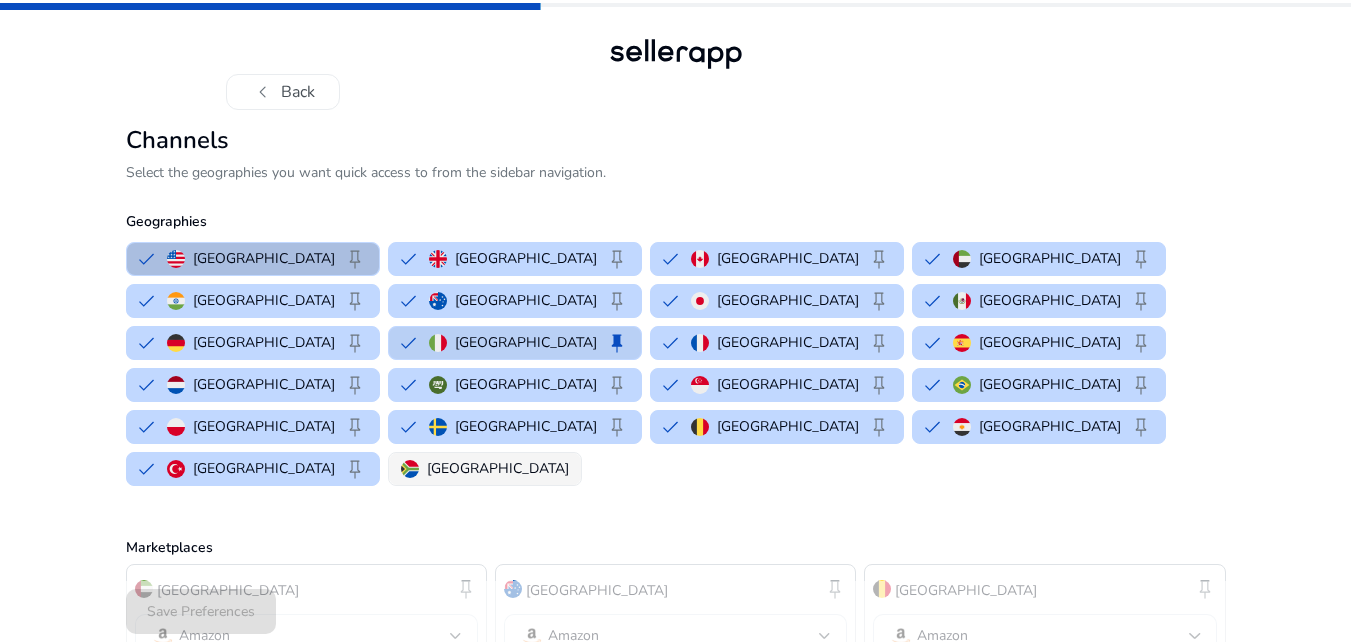 click at bounding box center (410, 469) 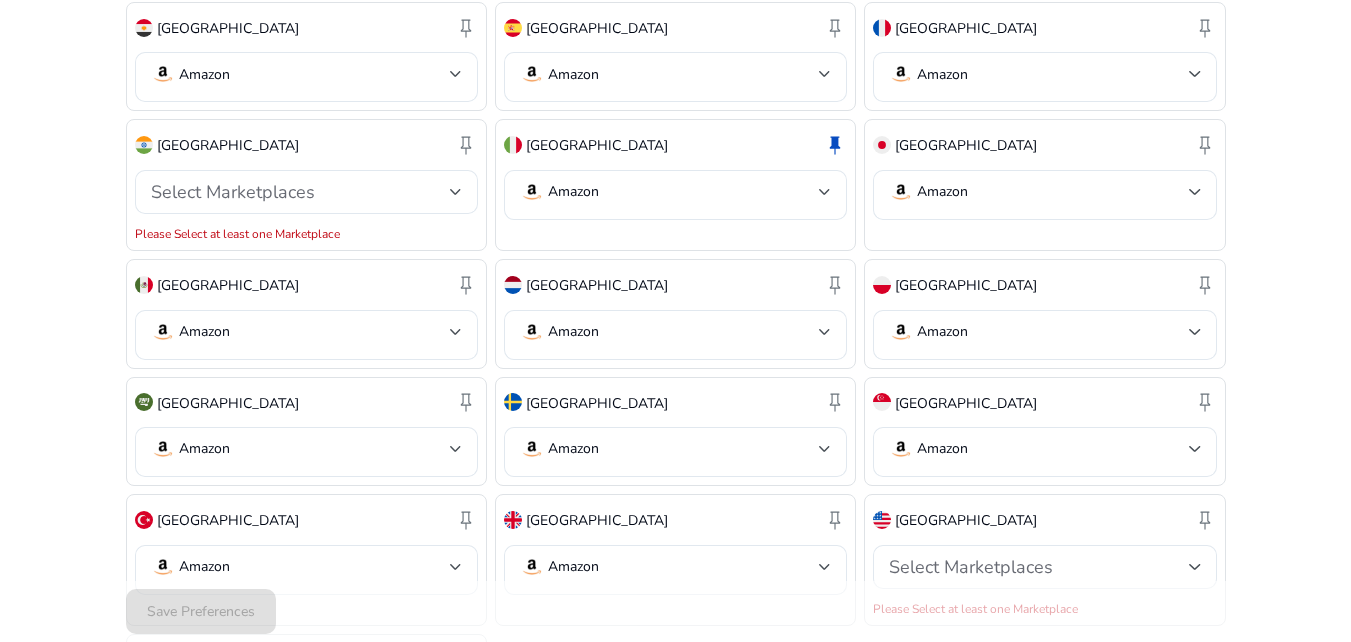 scroll, scrollTop: 800, scrollLeft: 0, axis: vertical 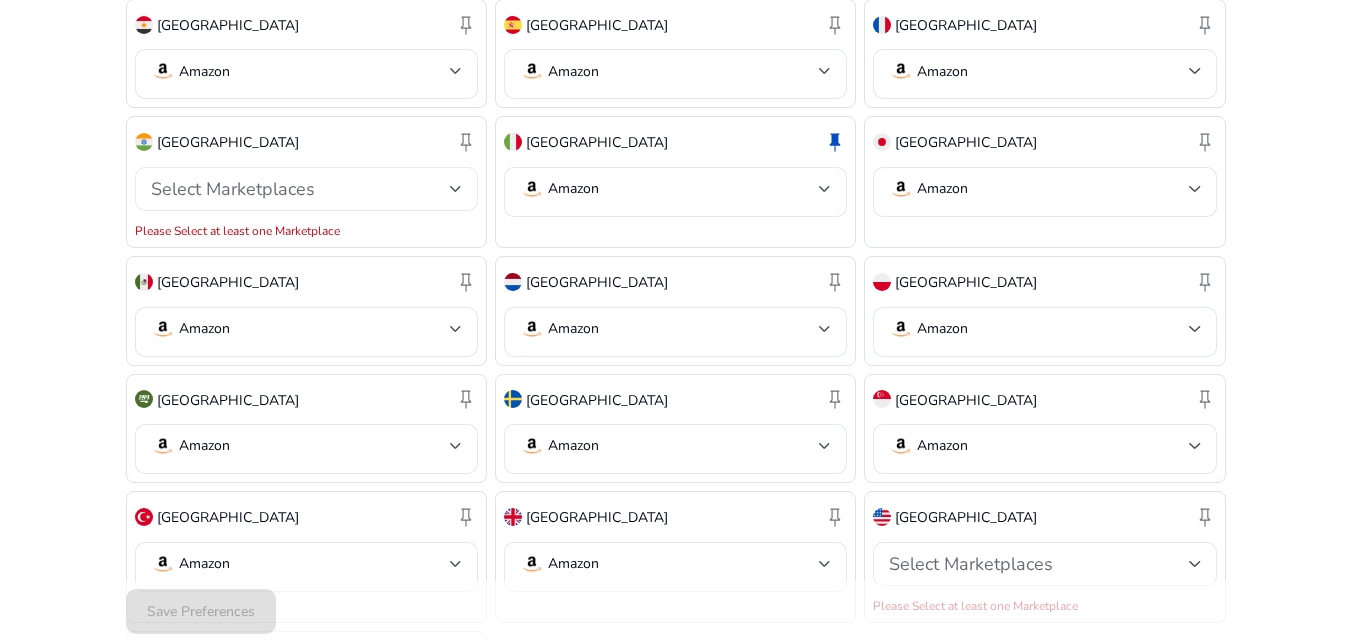 click on "Select Marketplaces" at bounding box center (300, 189) 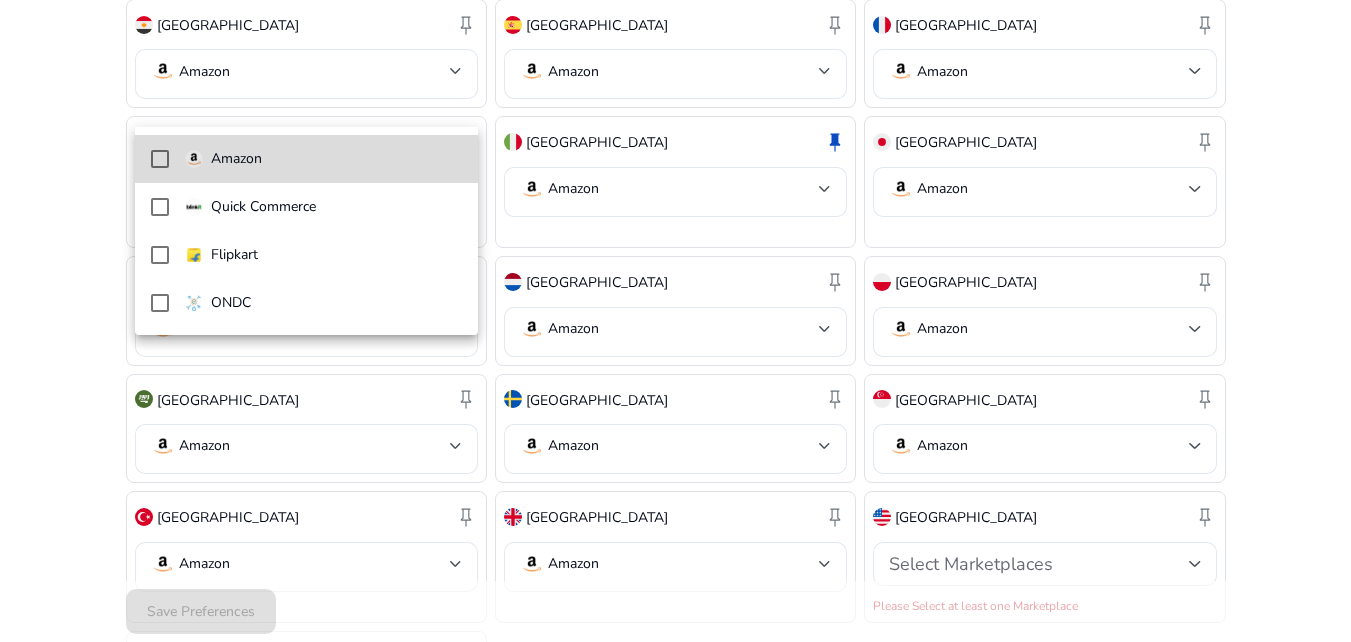 click on "Amazon" at bounding box center (323, 159) 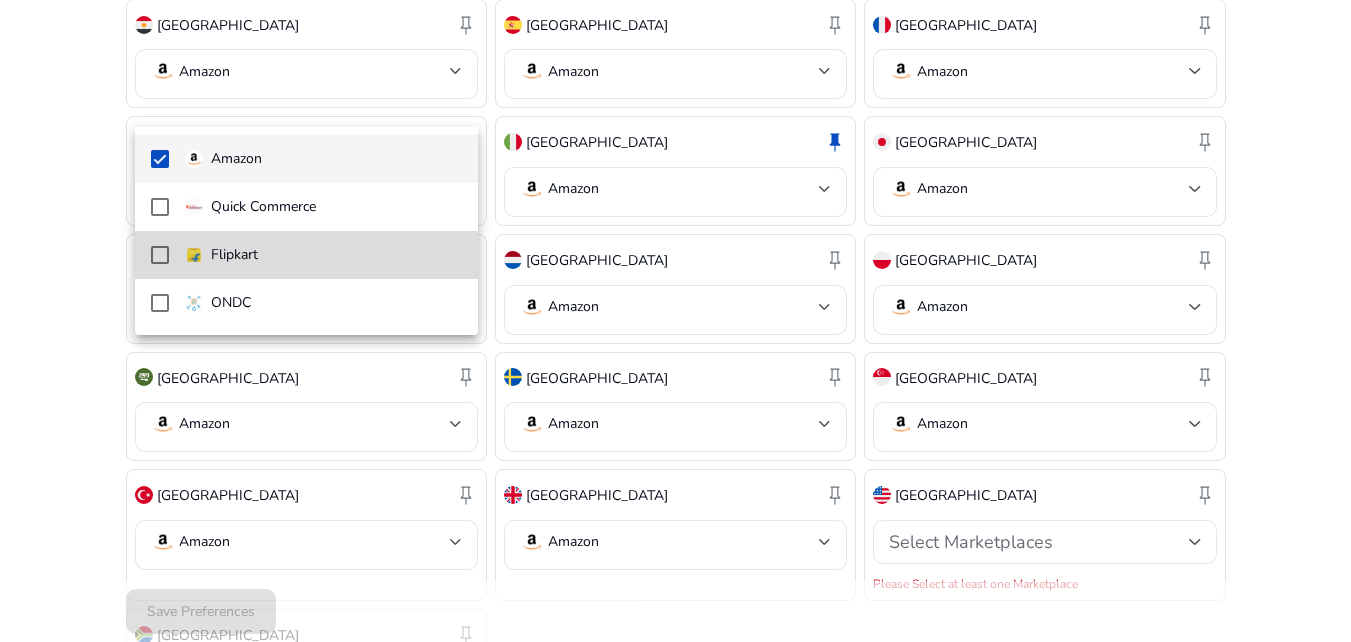 click on "Flipkart" at bounding box center [234, 255] 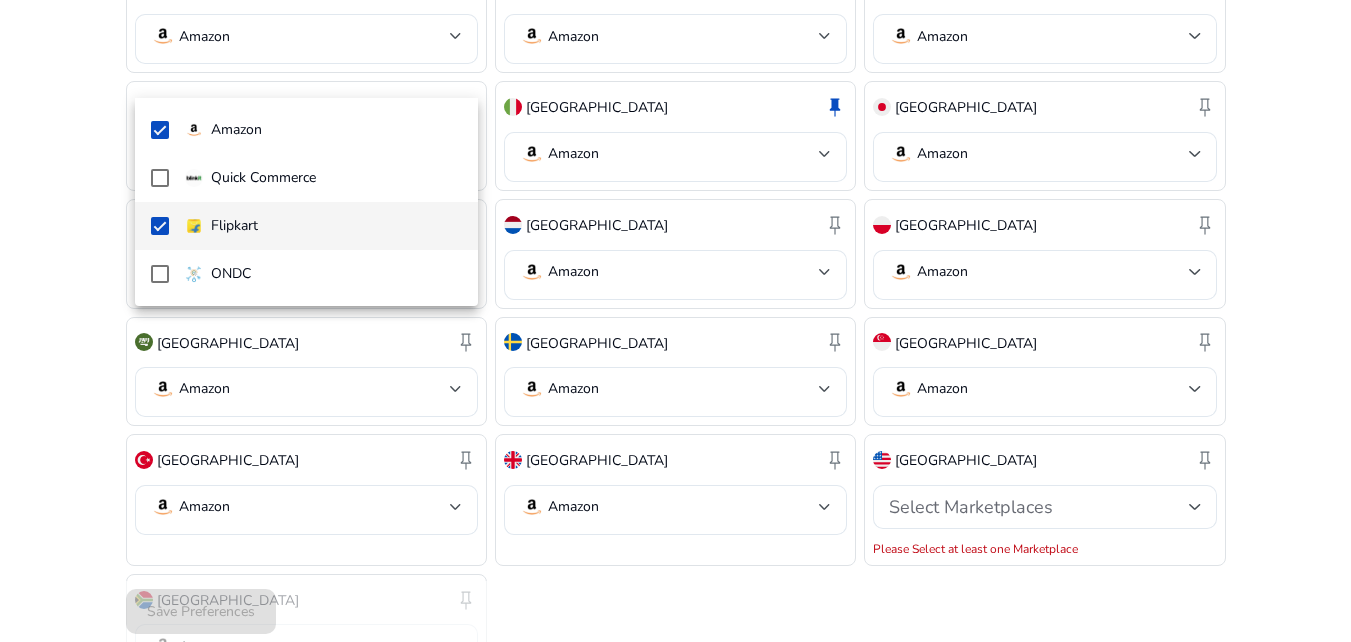 scroll, scrollTop: 869, scrollLeft: 0, axis: vertical 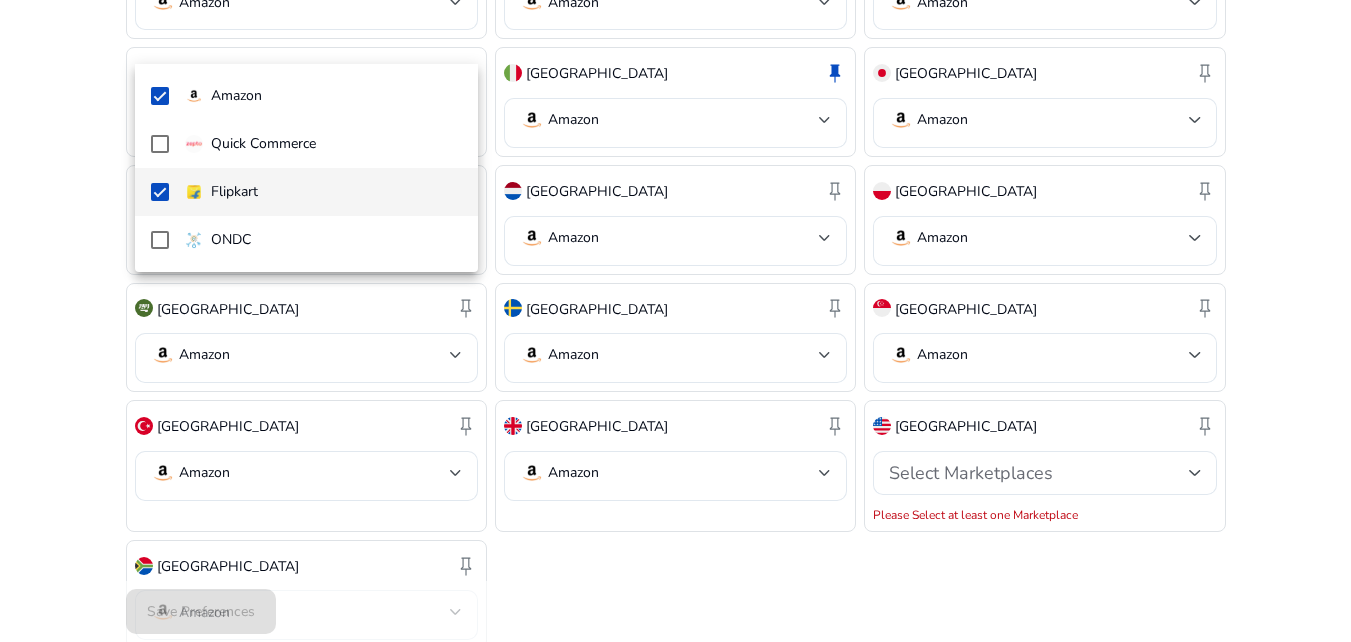 click at bounding box center (675, 321) 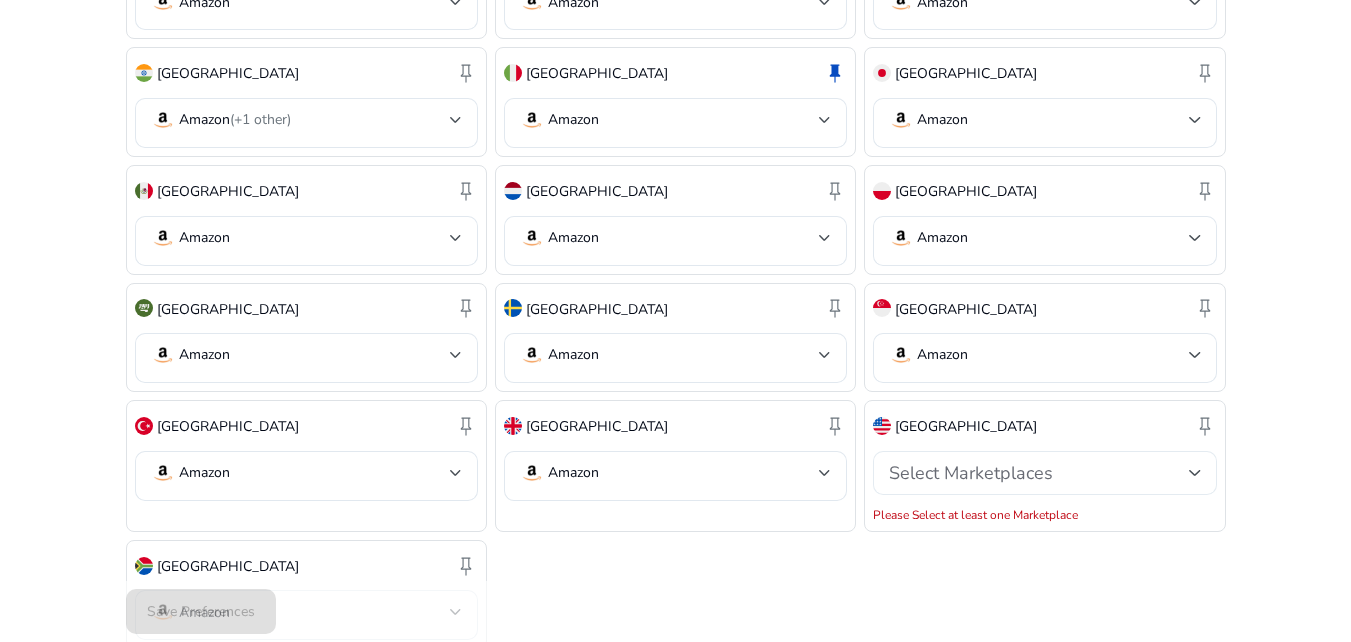 click on "Select Marketplaces" at bounding box center [971, 473] 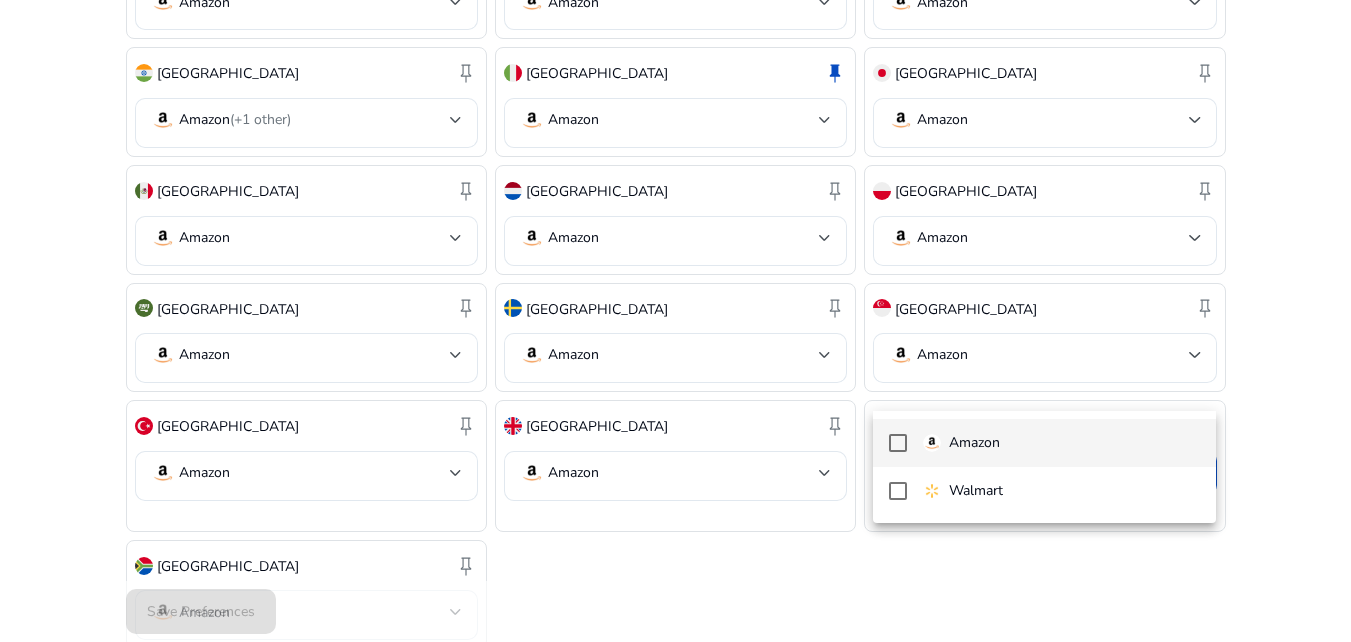 click on "Amazon" at bounding box center [1044, 443] 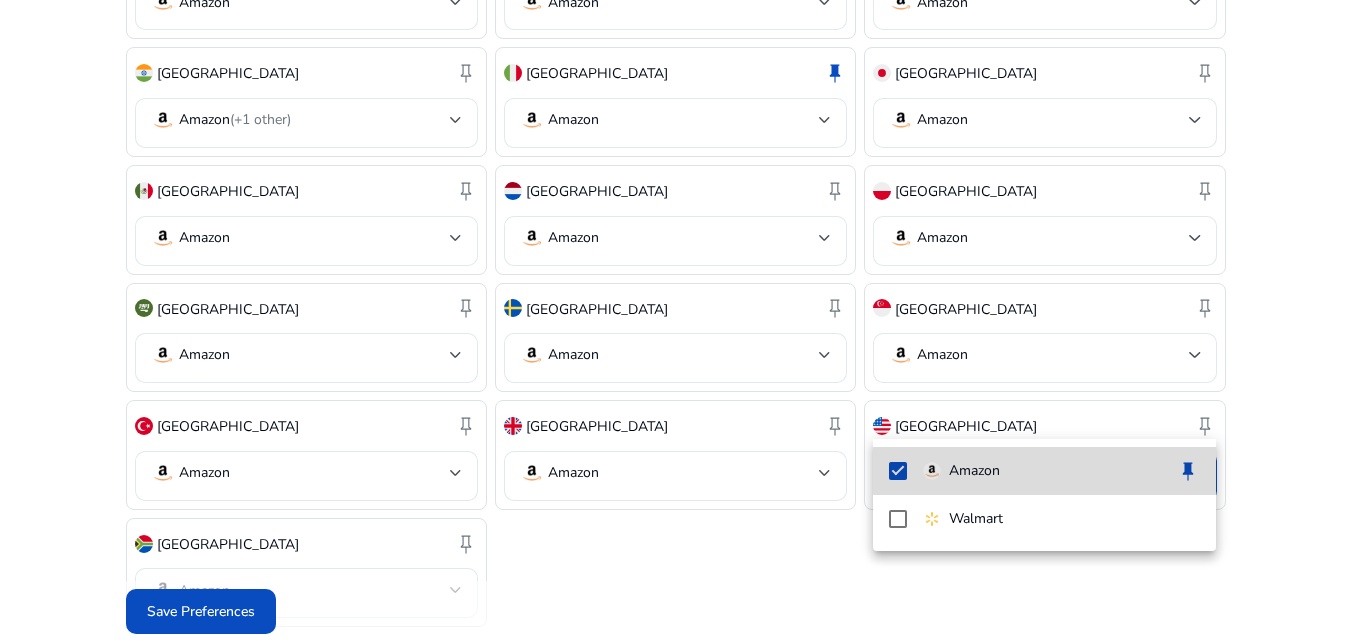 scroll, scrollTop: 847, scrollLeft: 0, axis: vertical 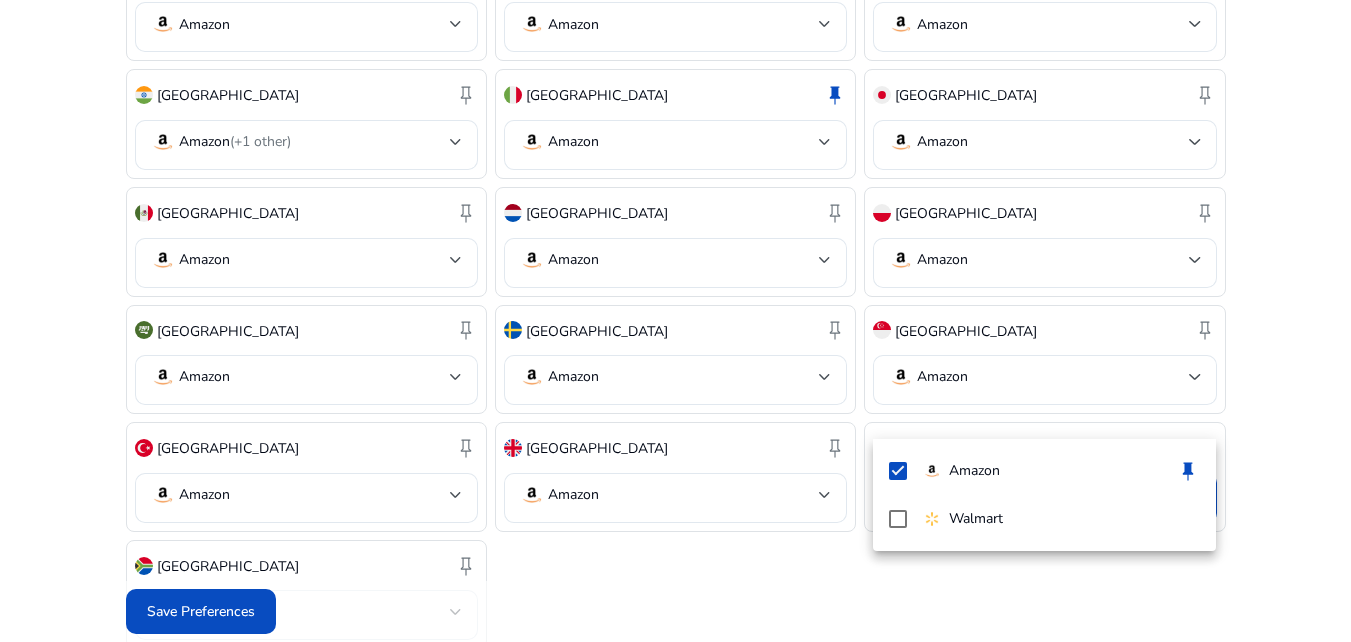 click at bounding box center [675, 321] 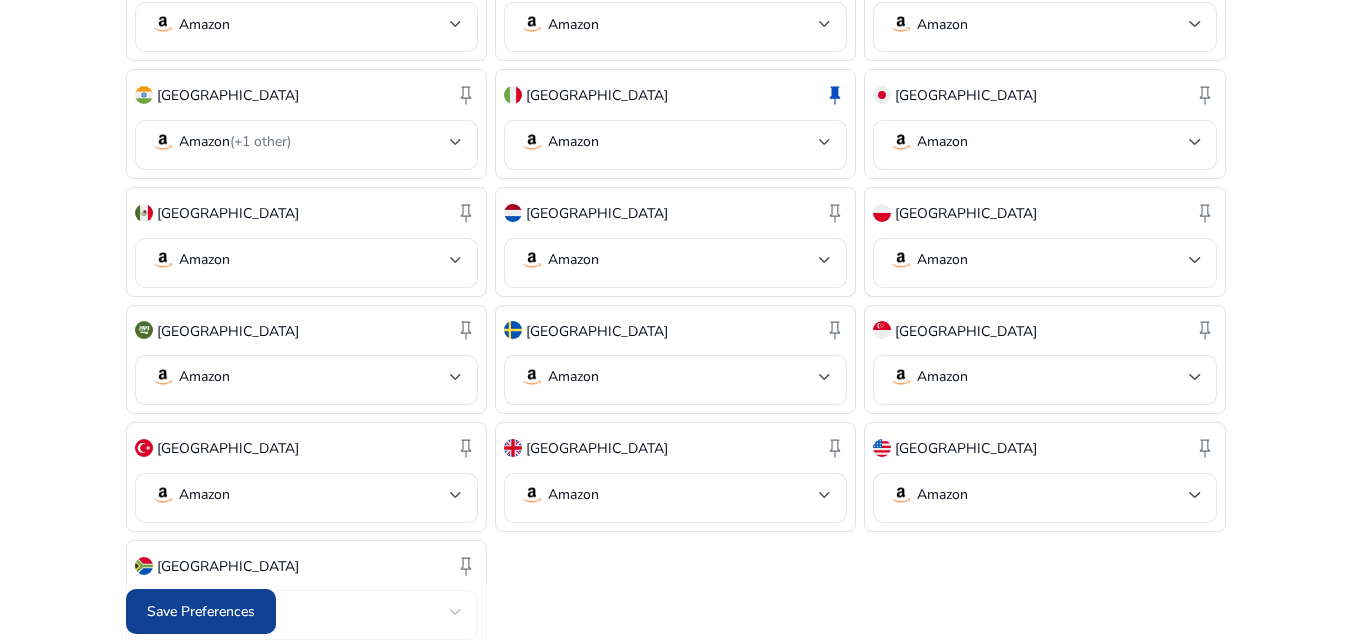 click on "Save Preferences" 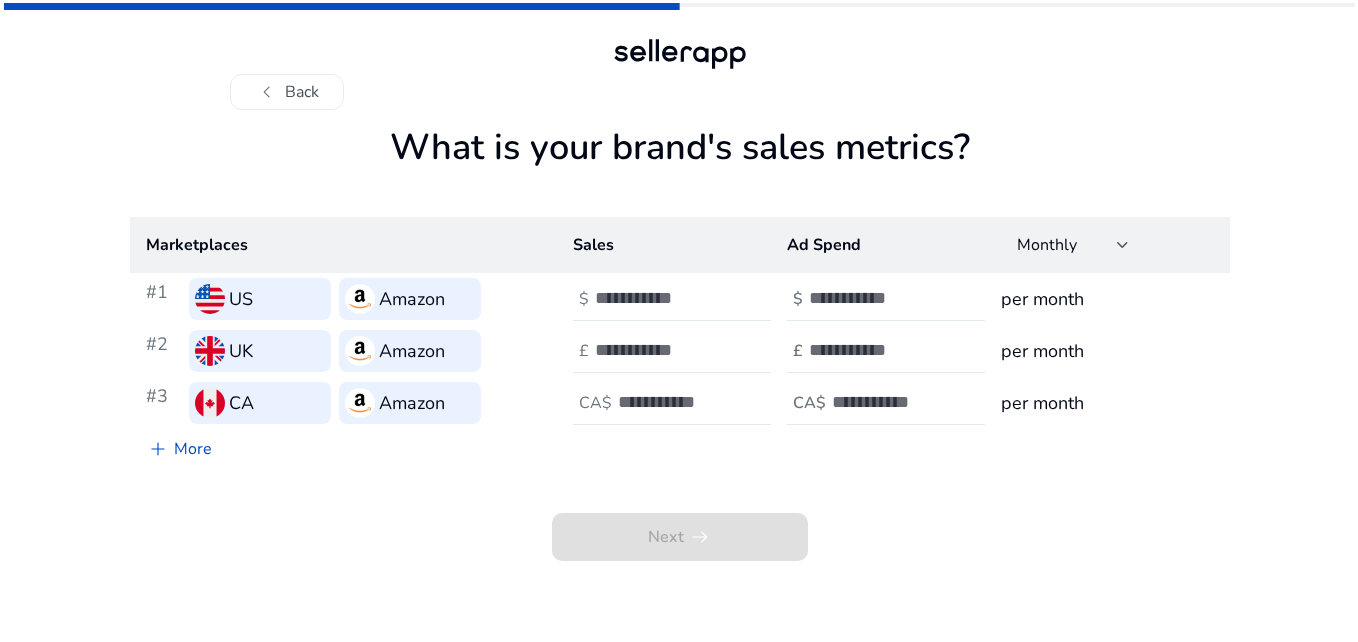scroll, scrollTop: 0, scrollLeft: 0, axis: both 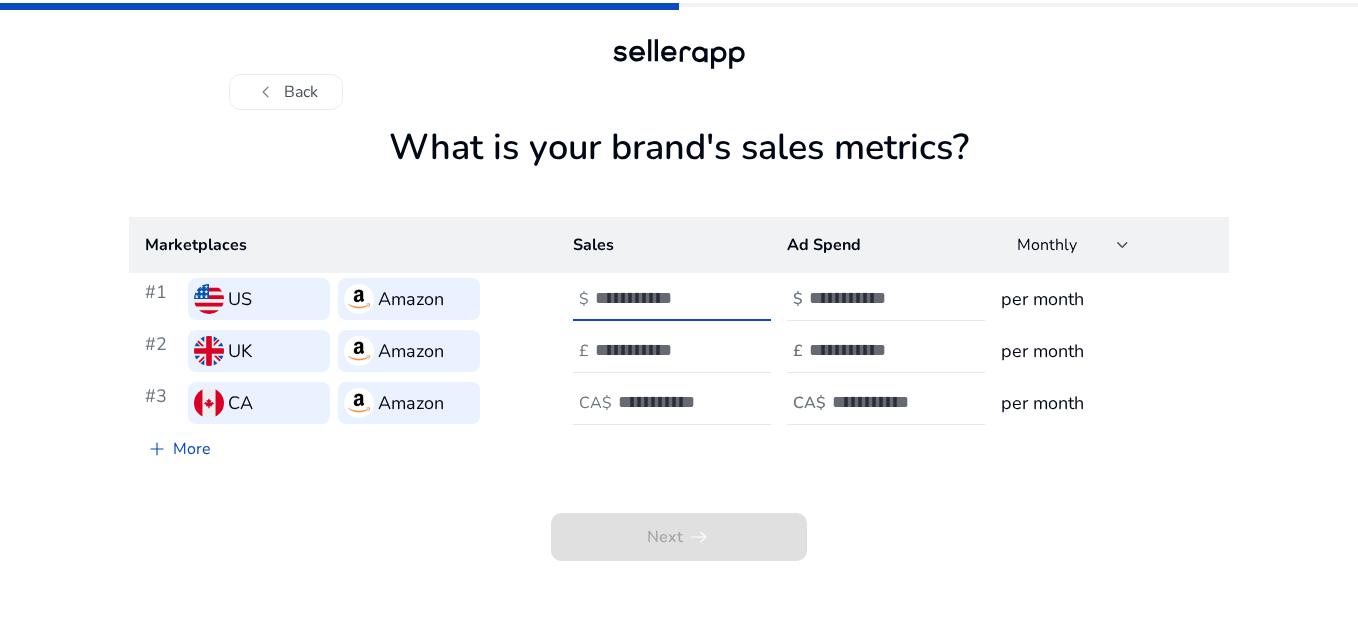 click at bounding box center (662, 298) 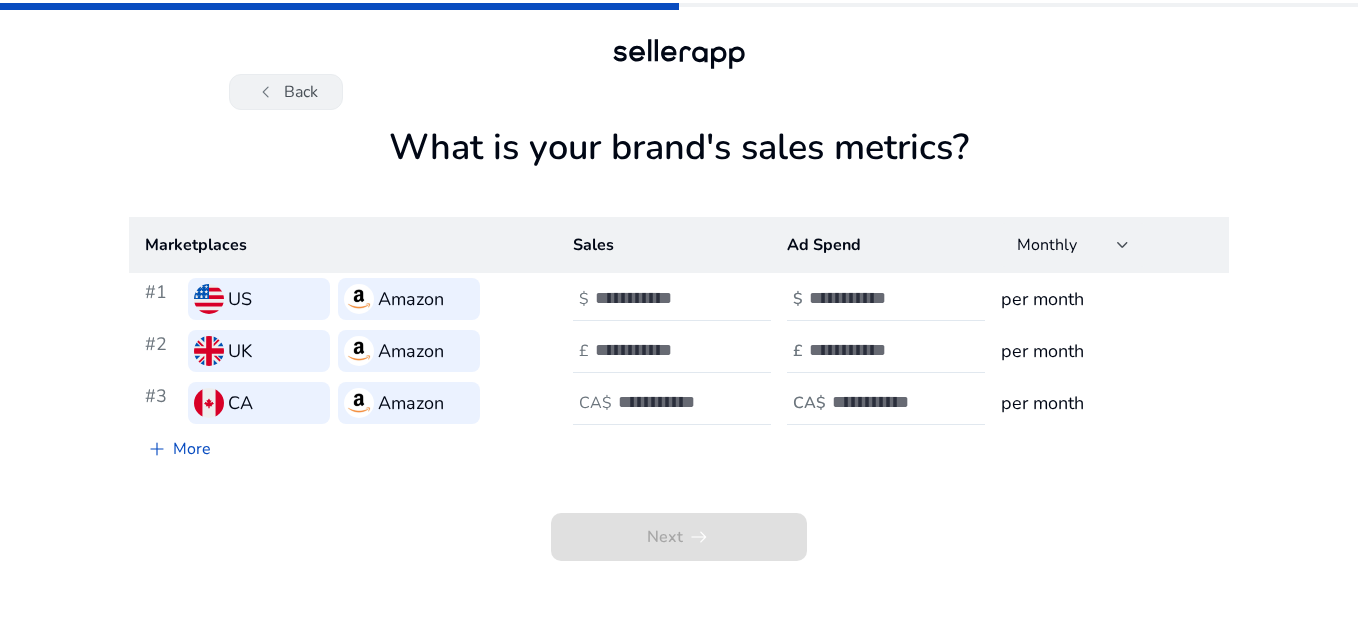 click on "chevron_left   Back" 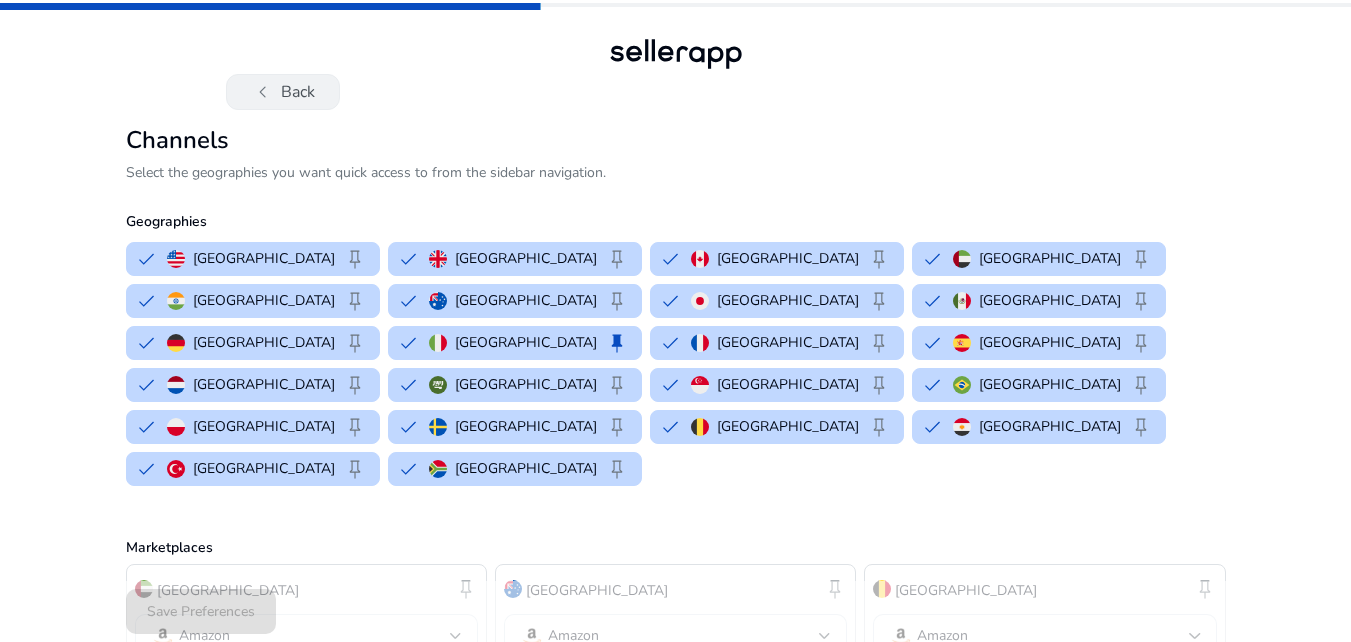click on "chevron_left   Back" 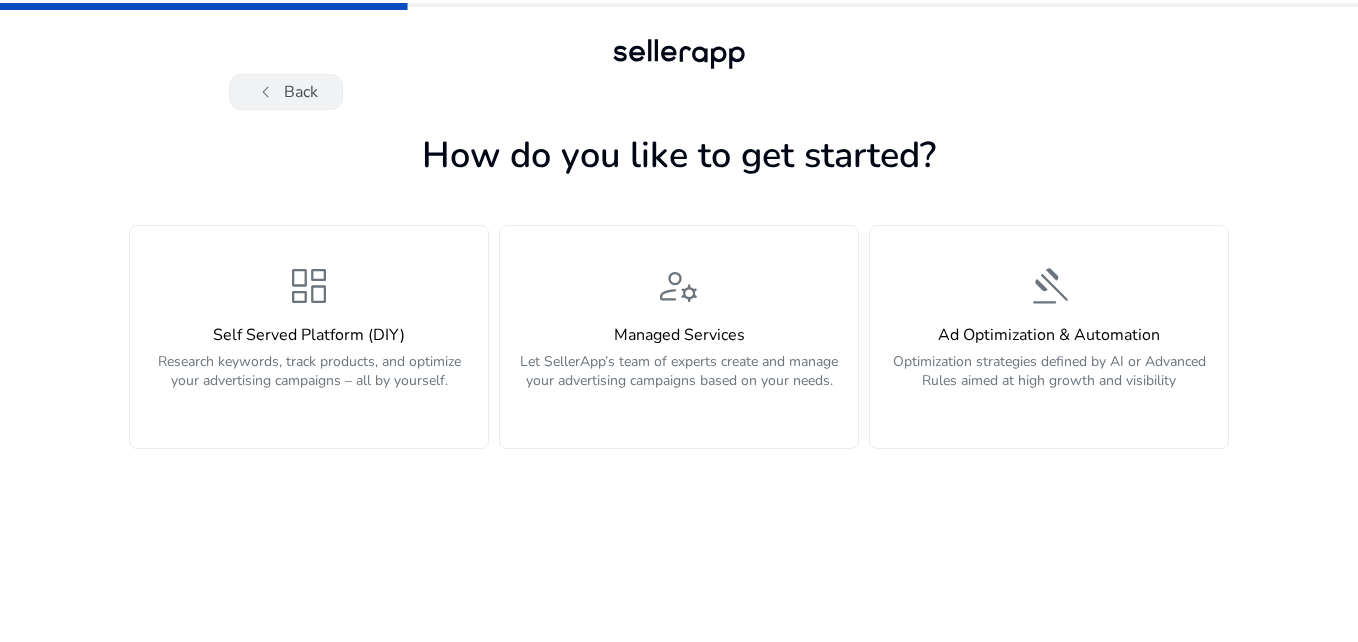 click on "chevron_left   Back" 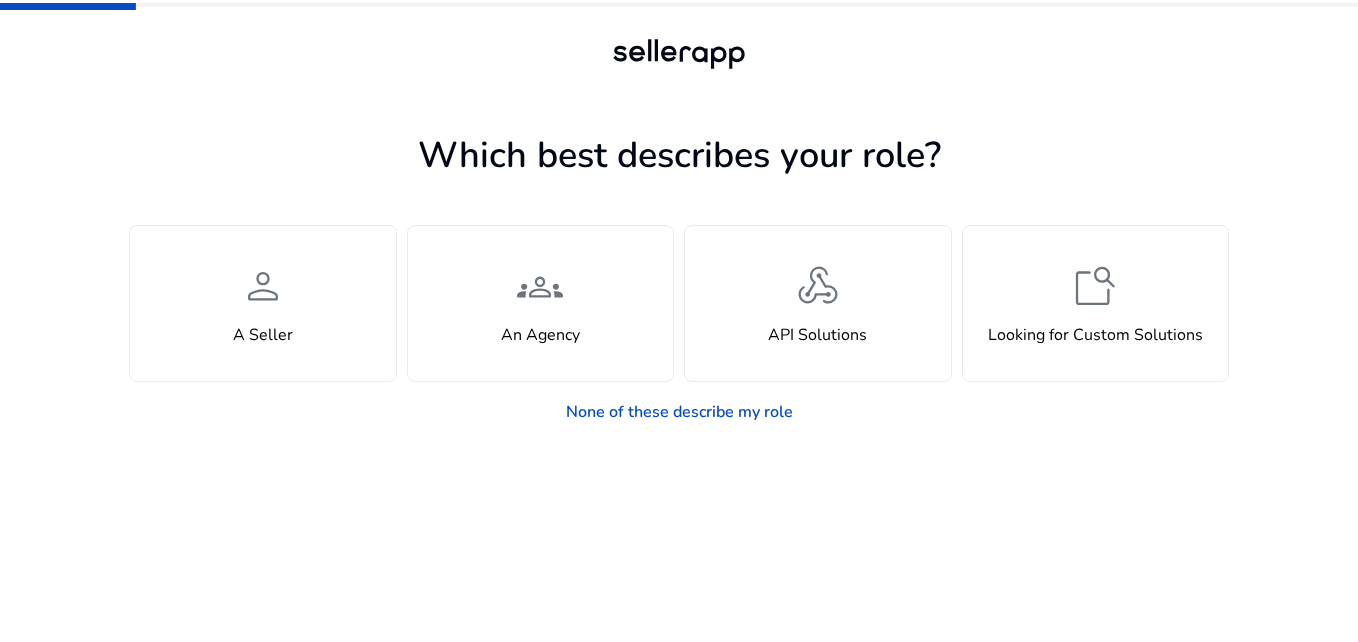 click 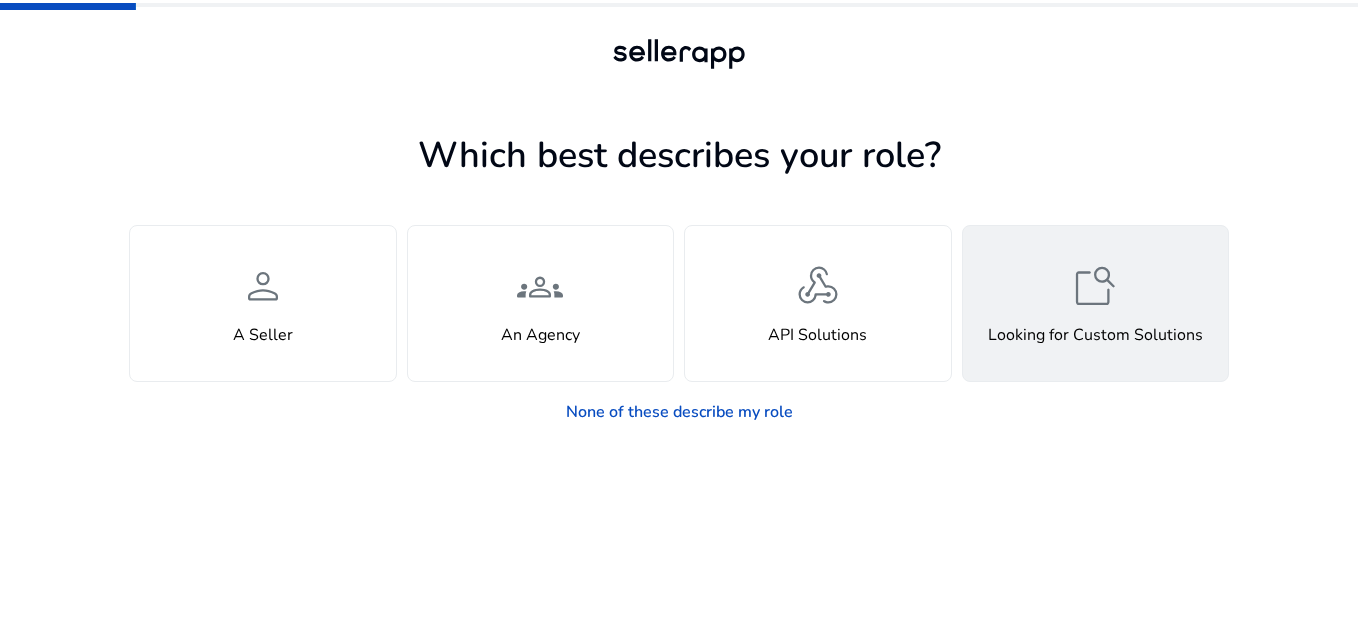 click on "Looking for Custom Solutions" 